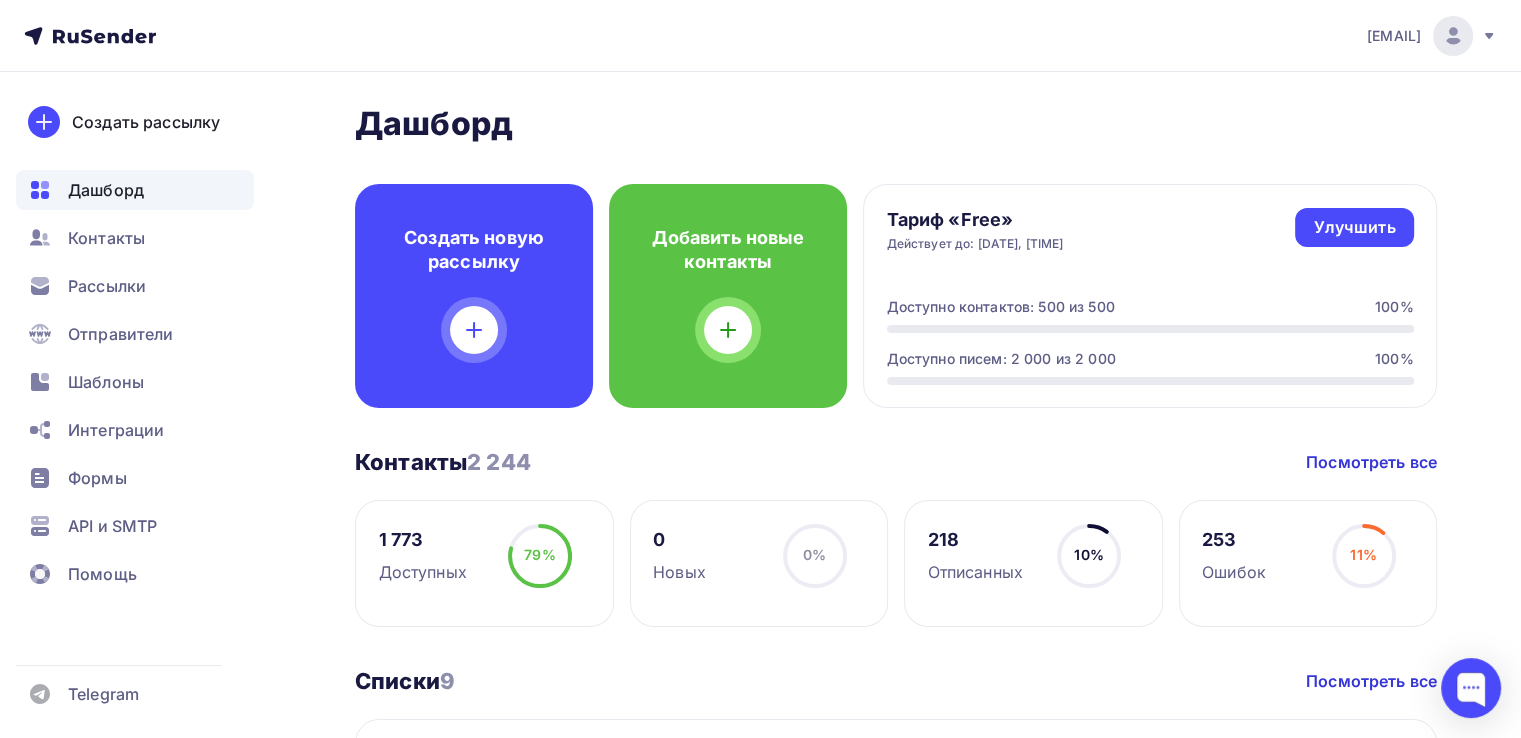 scroll, scrollTop: 0, scrollLeft: 0, axis: both 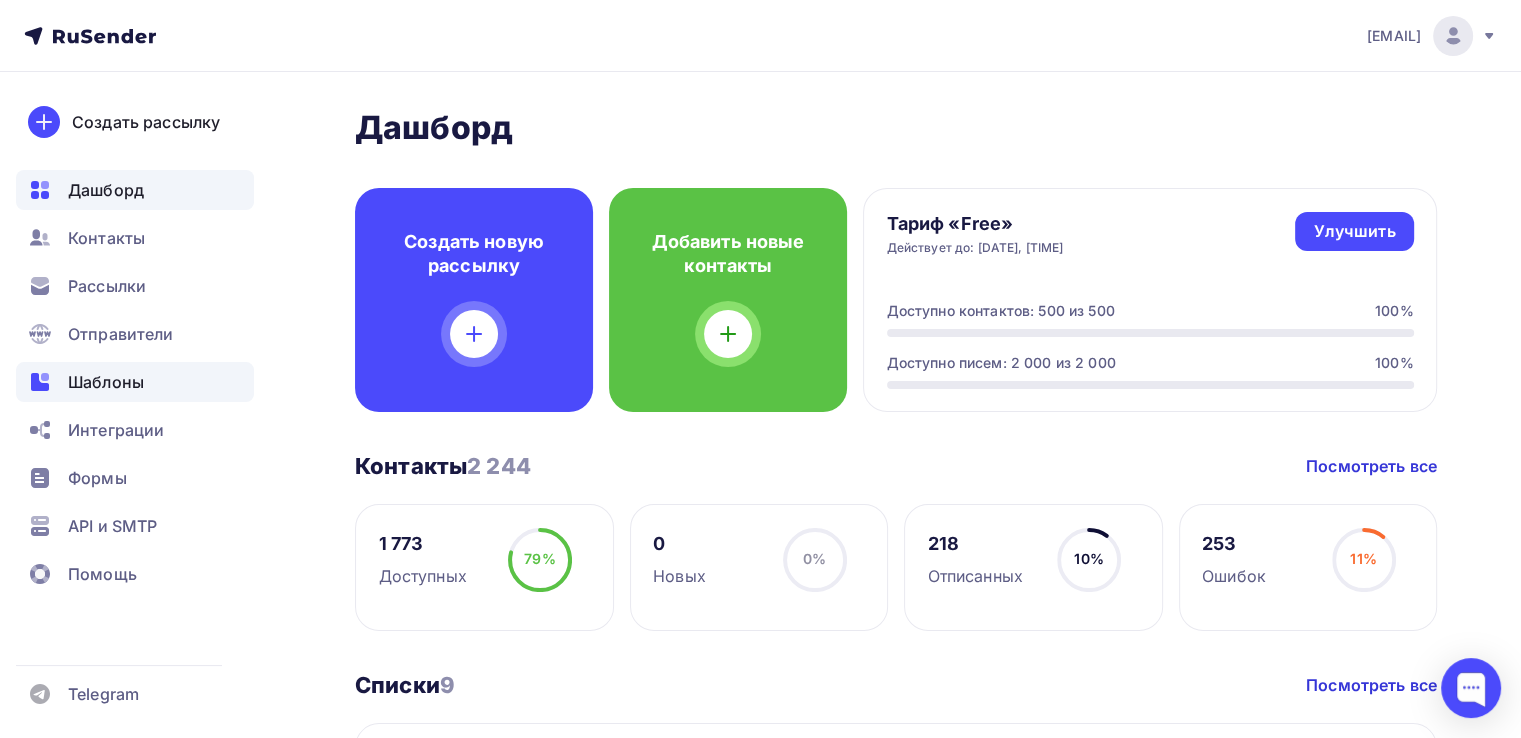 click on "Шаблоны" at bounding box center (135, 382) 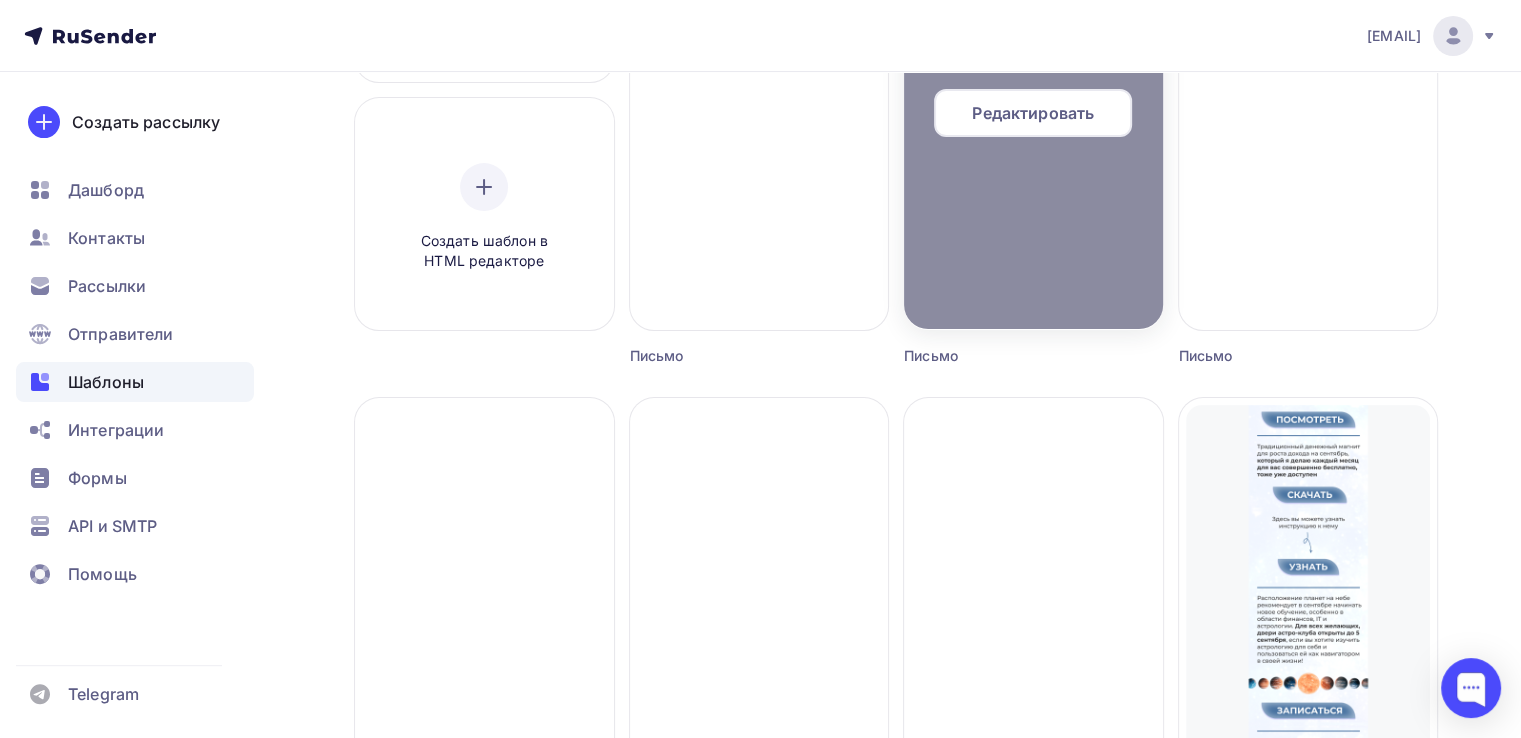 scroll, scrollTop: 0, scrollLeft: 0, axis: both 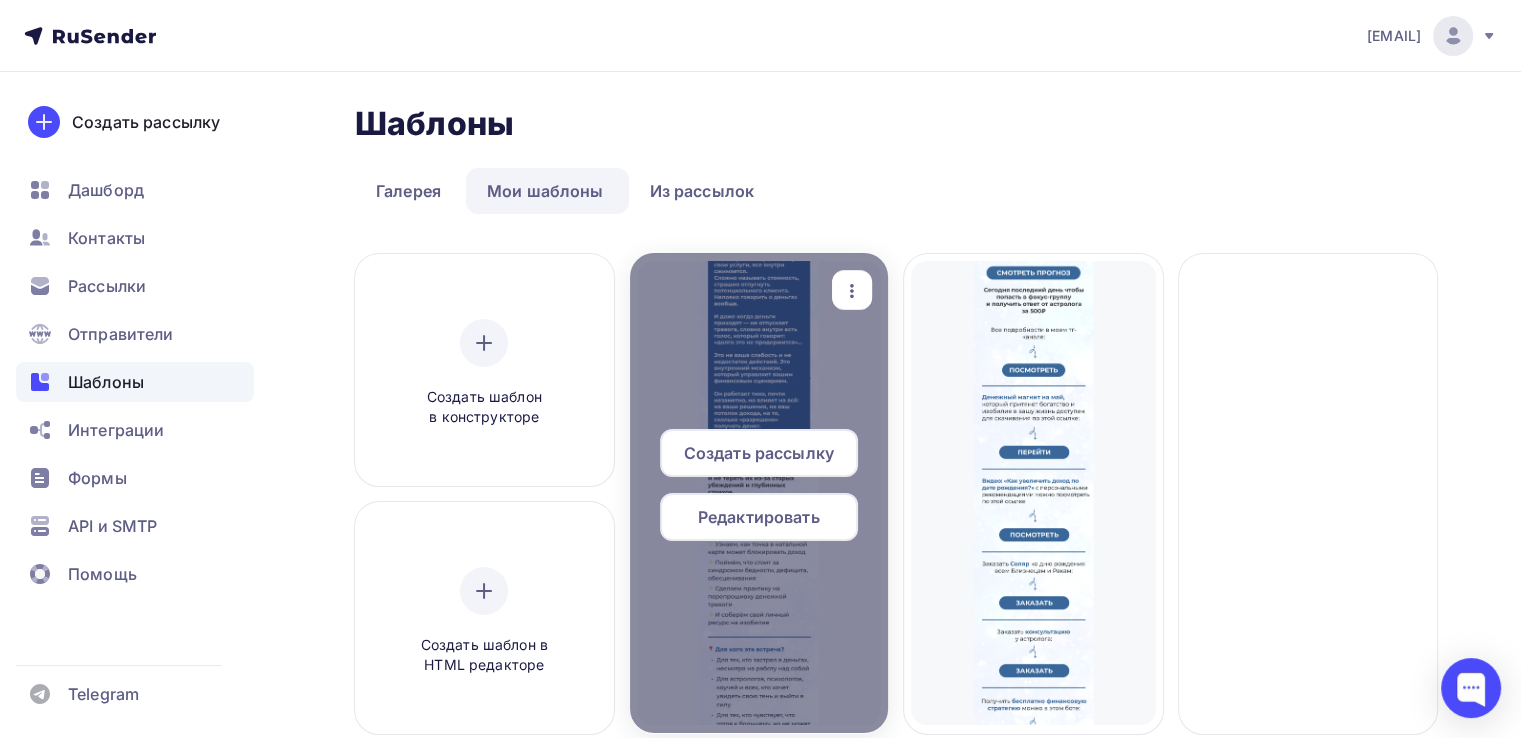click on "Редактировать" at bounding box center [759, 517] 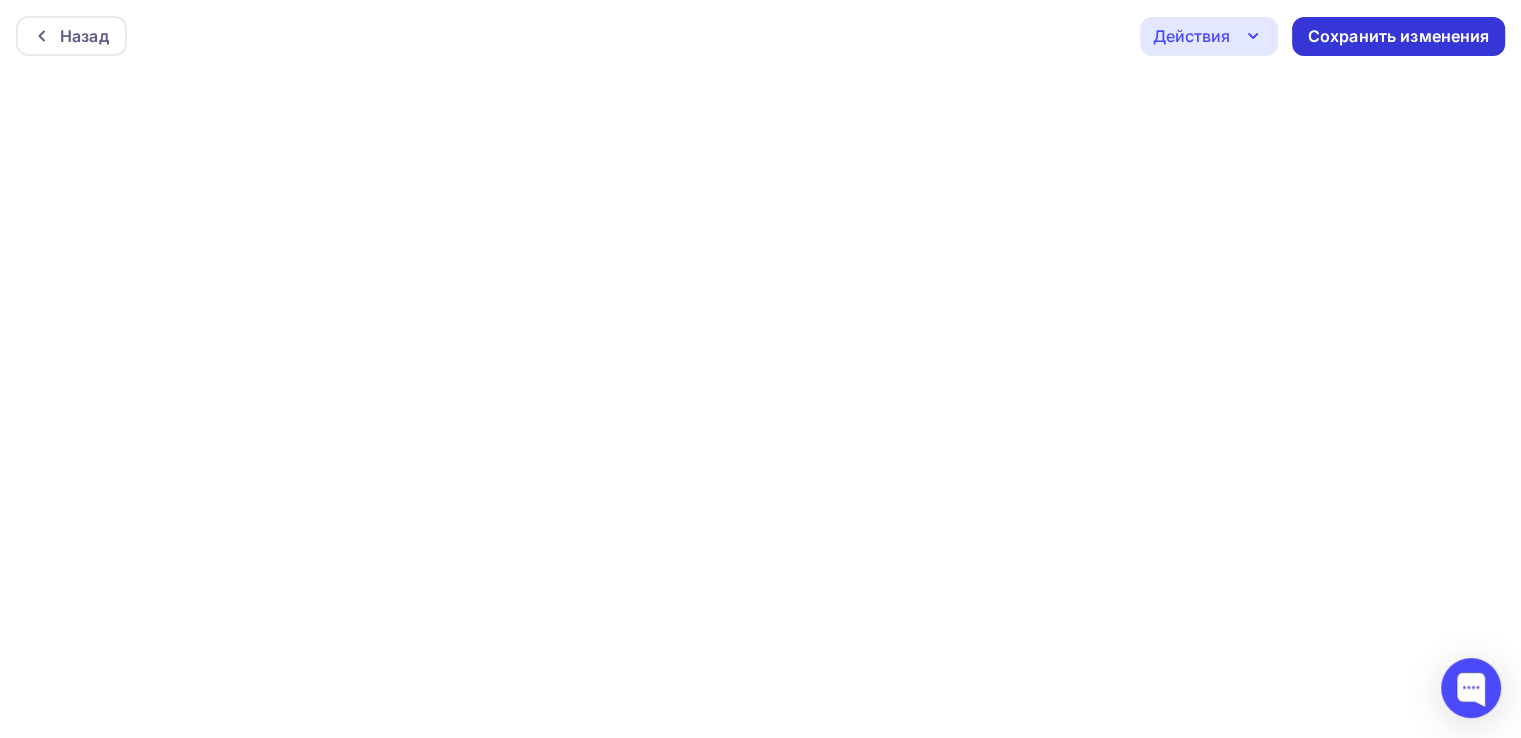 click on "Сохранить изменения" at bounding box center (1399, 36) 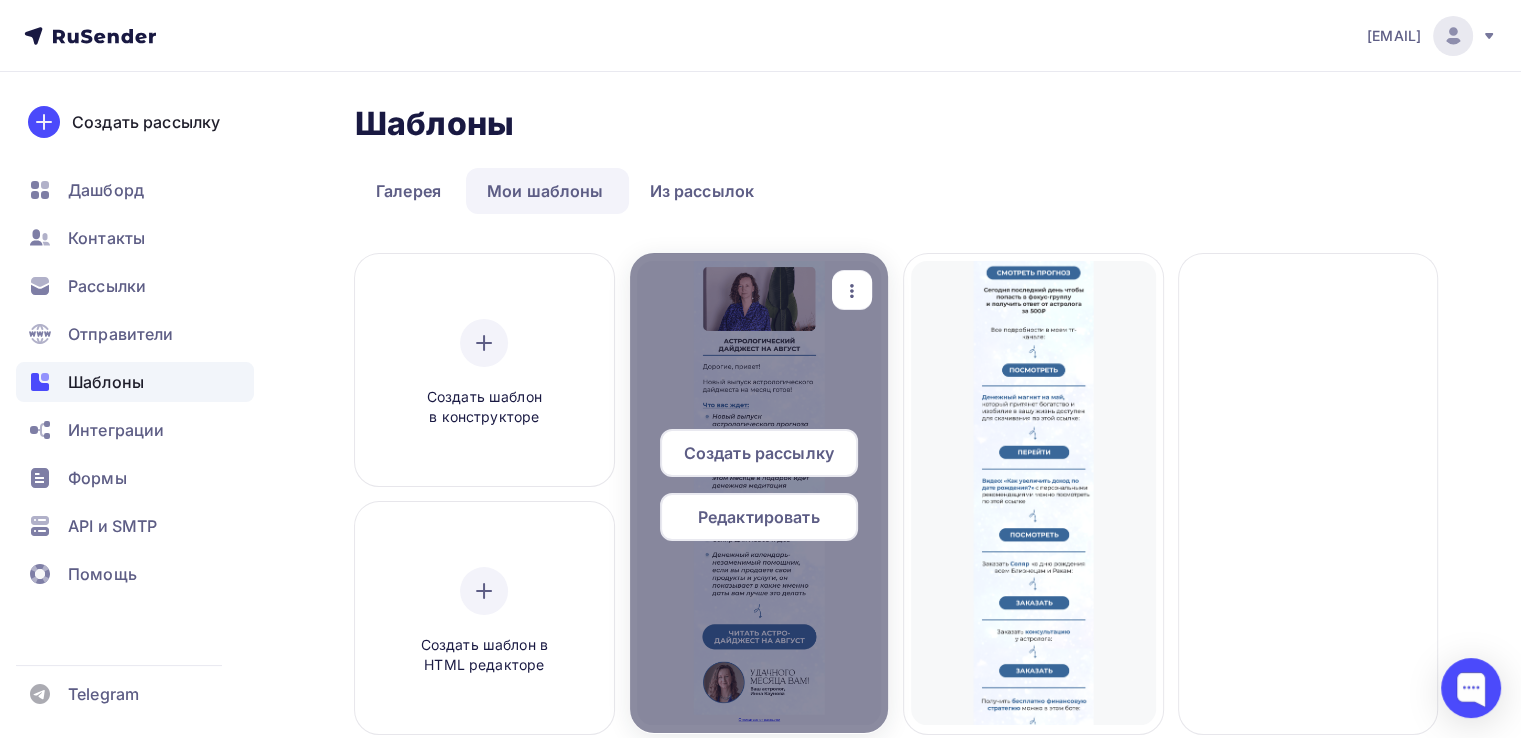 click on "Создать рассылку" at bounding box center (759, 453) 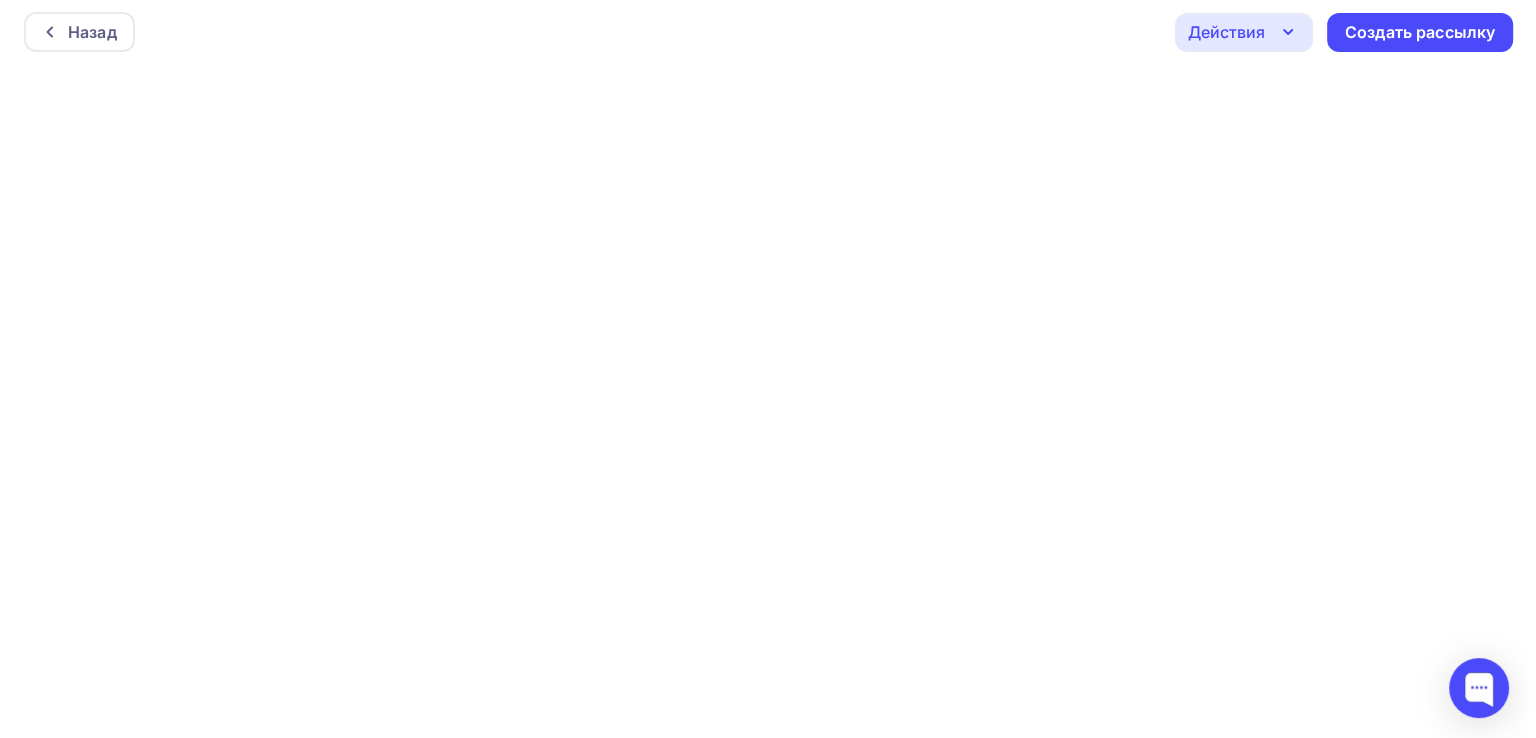 scroll, scrollTop: 4, scrollLeft: 0, axis: vertical 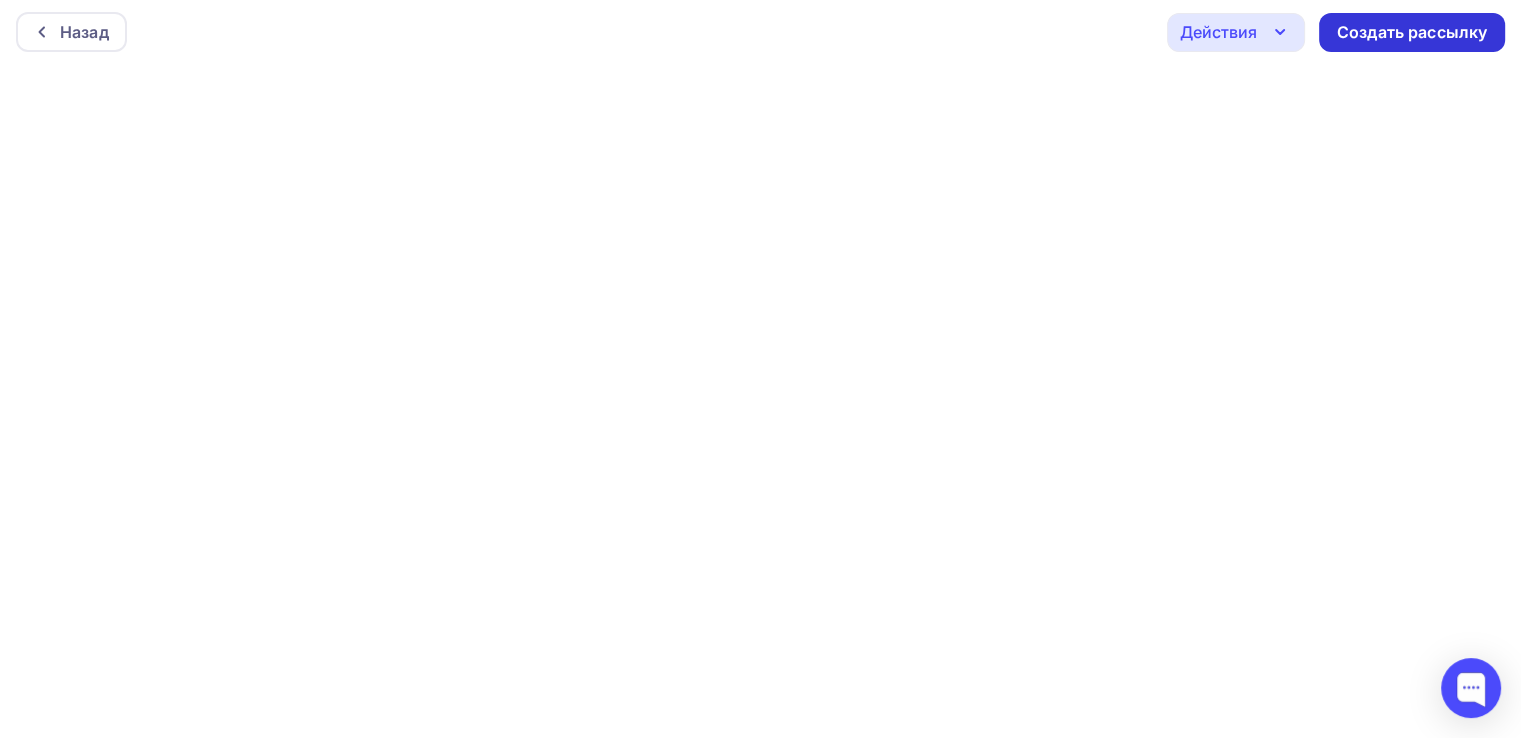 click on "Создать рассылку" at bounding box center (1412, 32) 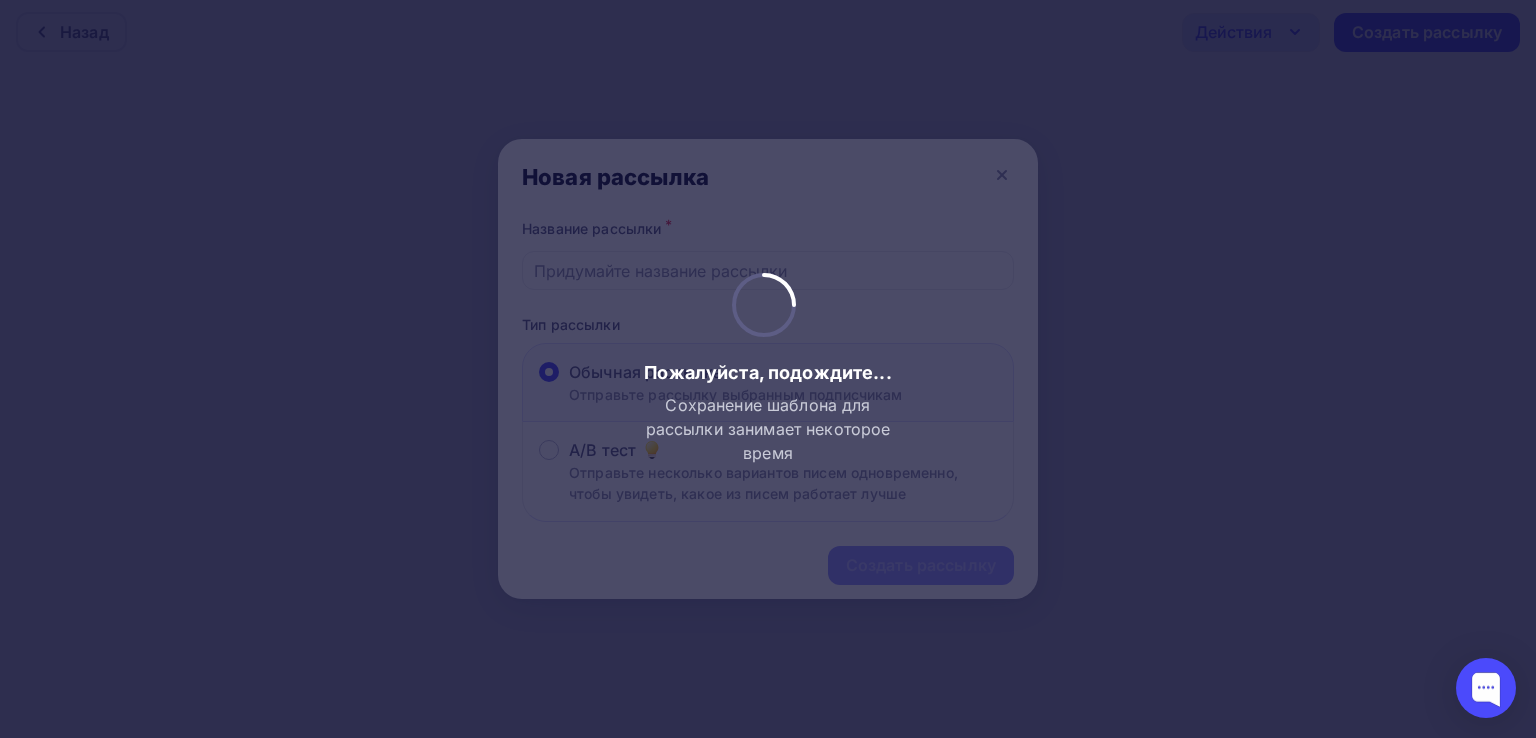 click at bounding box center [768, 369] 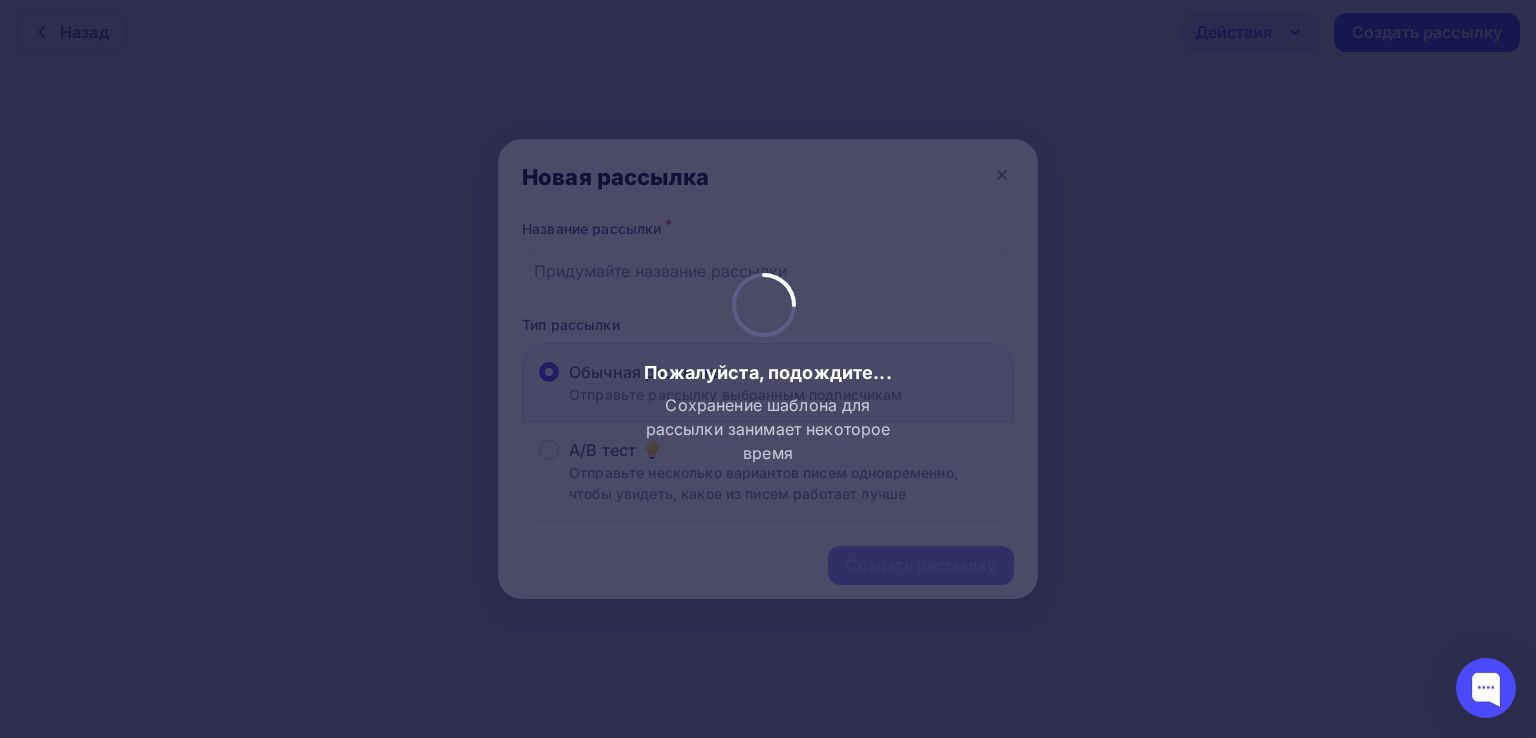 click at bounding box center (768, 369) 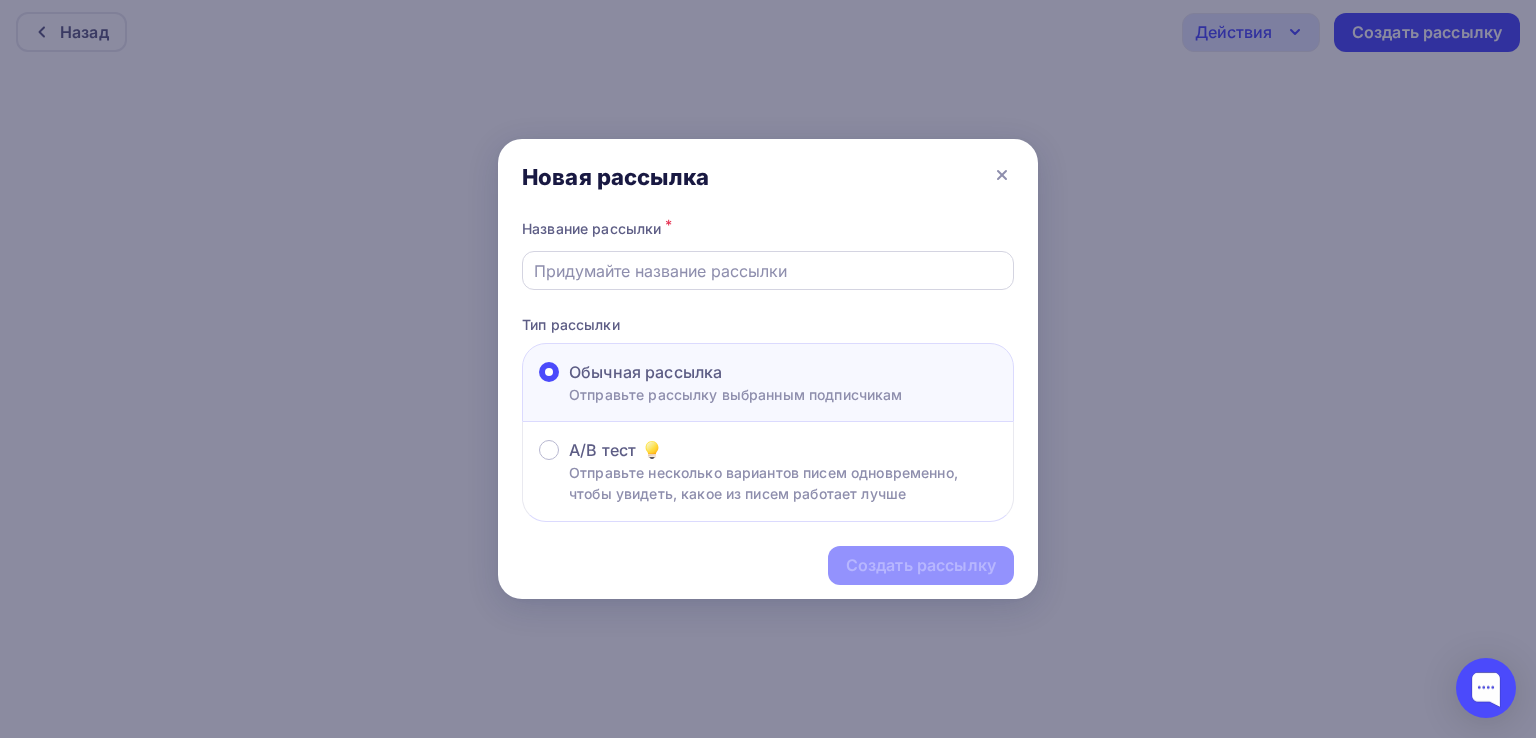 click at bounding box center (768, 271) 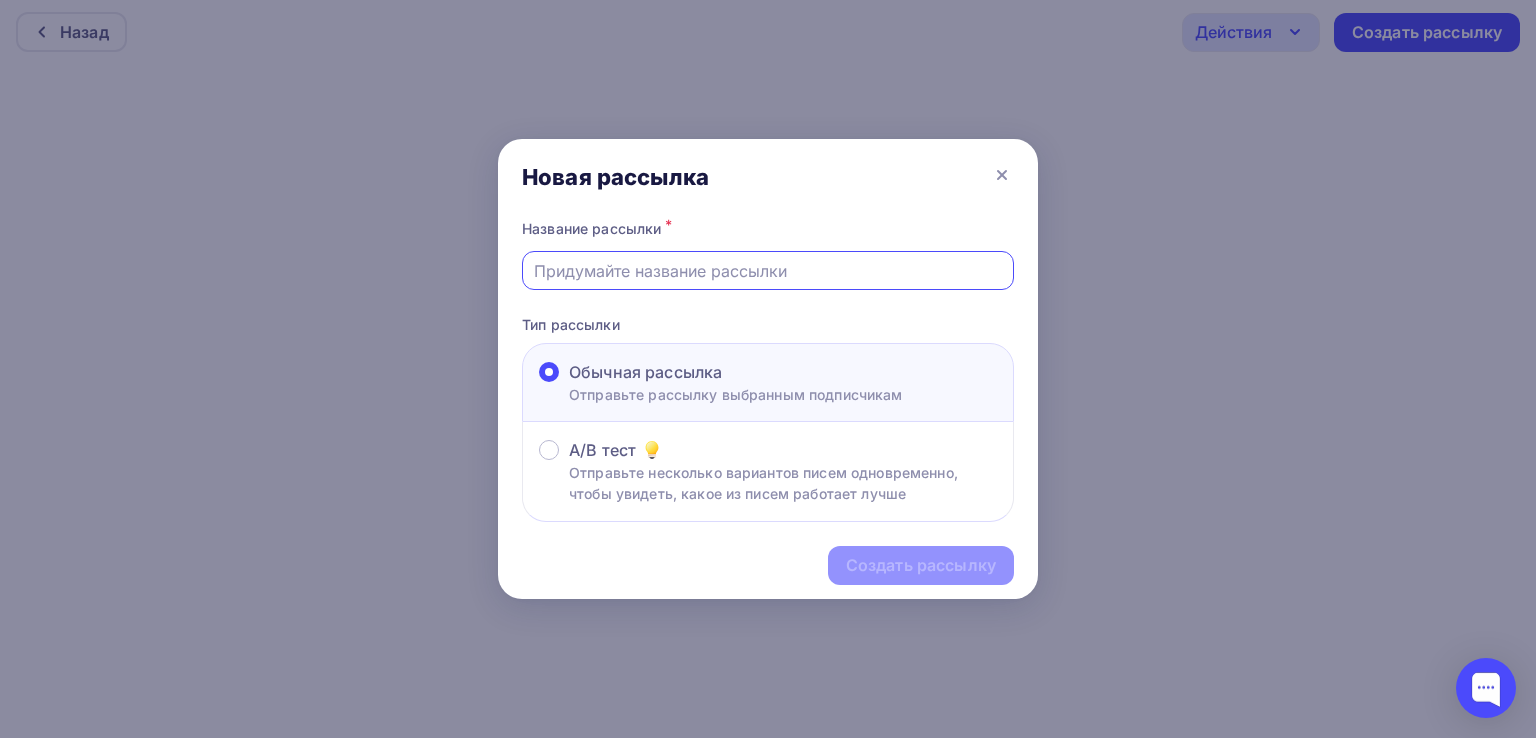 paste on "Астрологический дайджест на август" 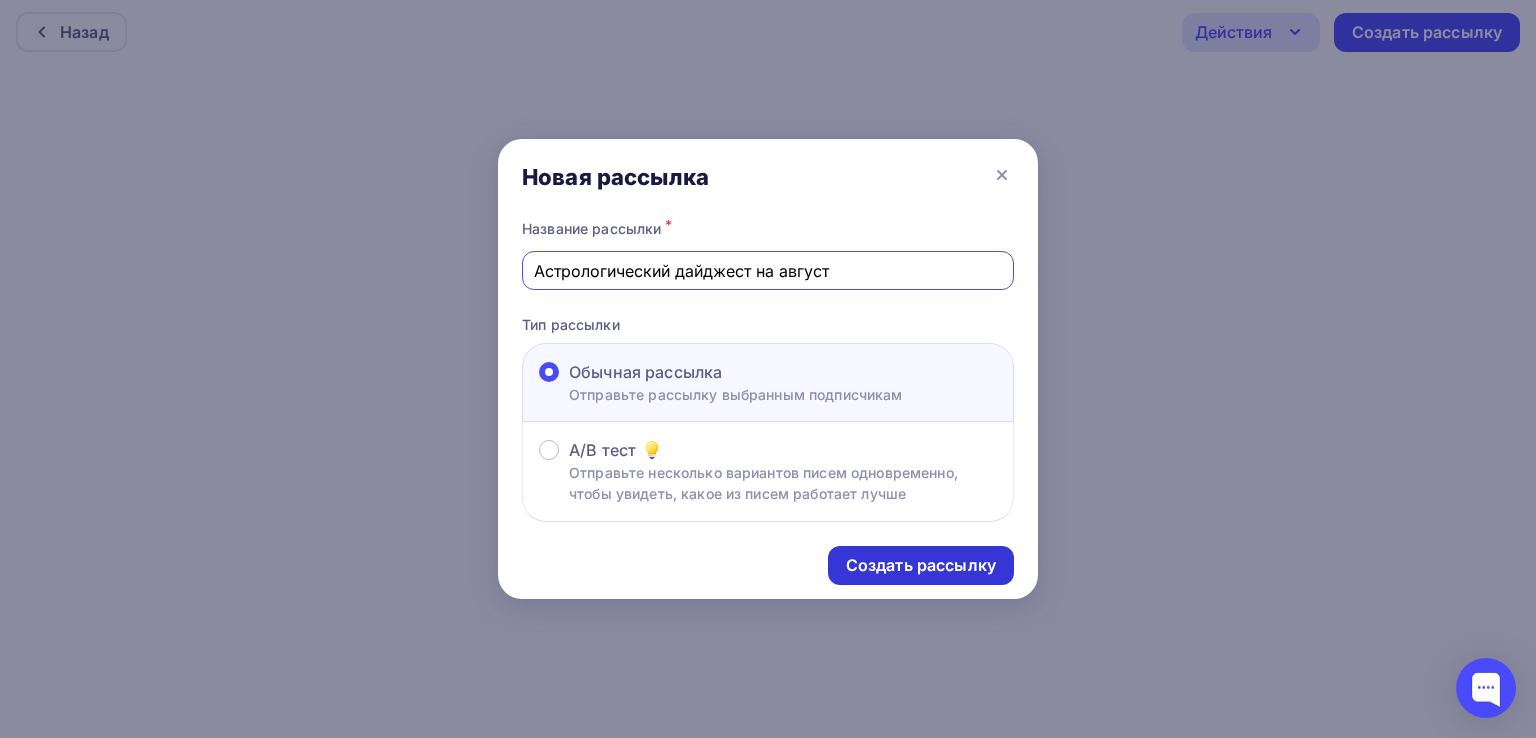type on "Астрологический дайджест на август" 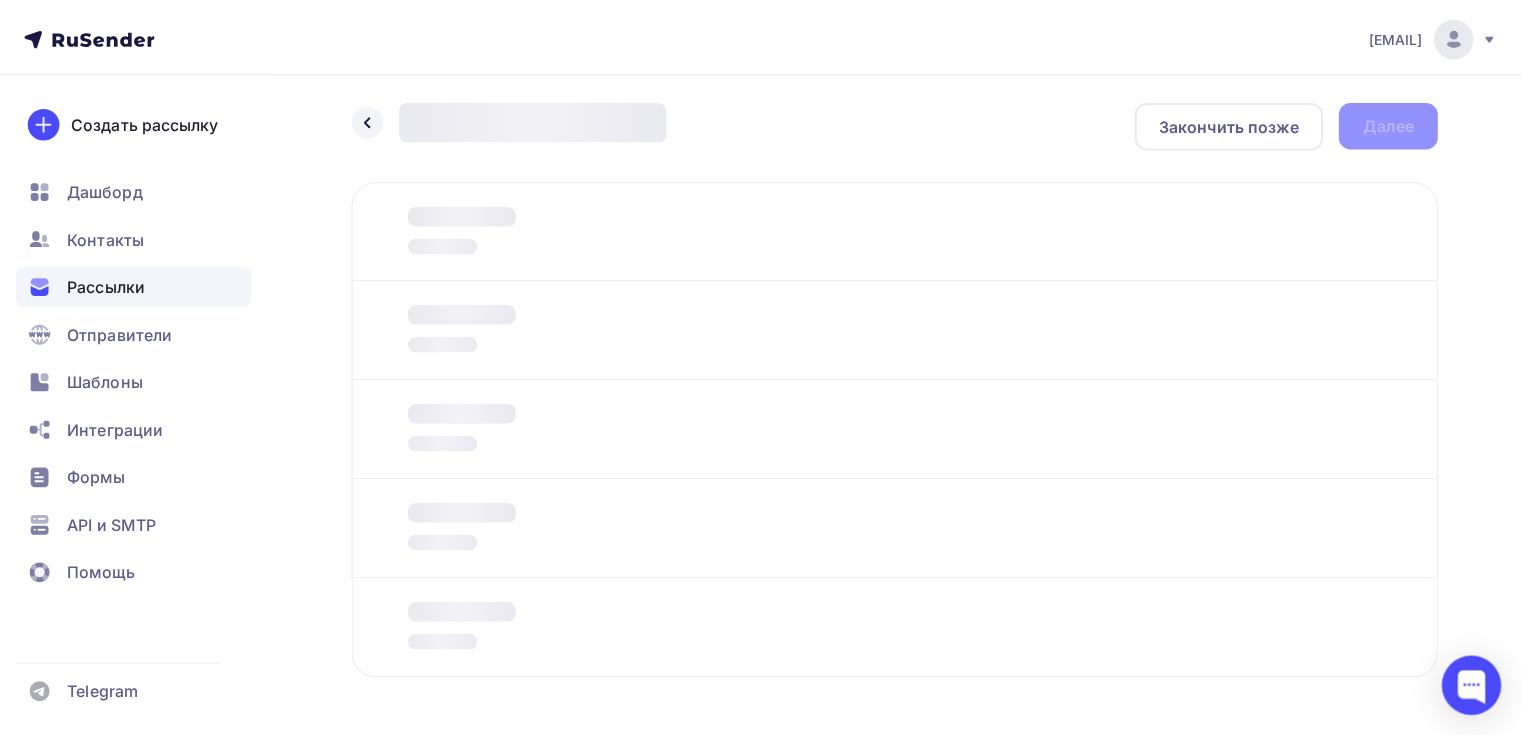 scroll, scrollTop: 0, scrollLeft: 0, axis: both 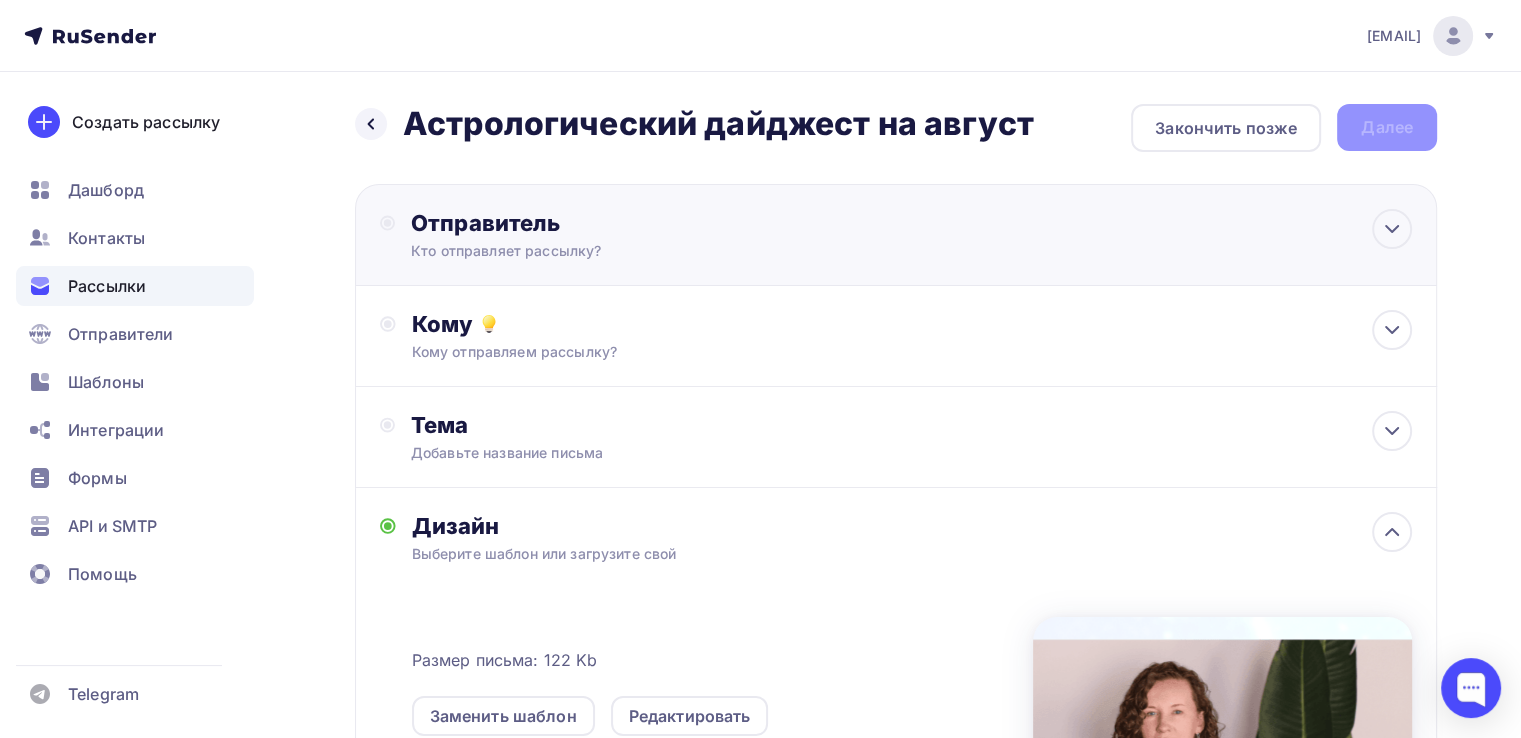 click on "Кто отправляет рассылку?" at bounding box center (606, 251) 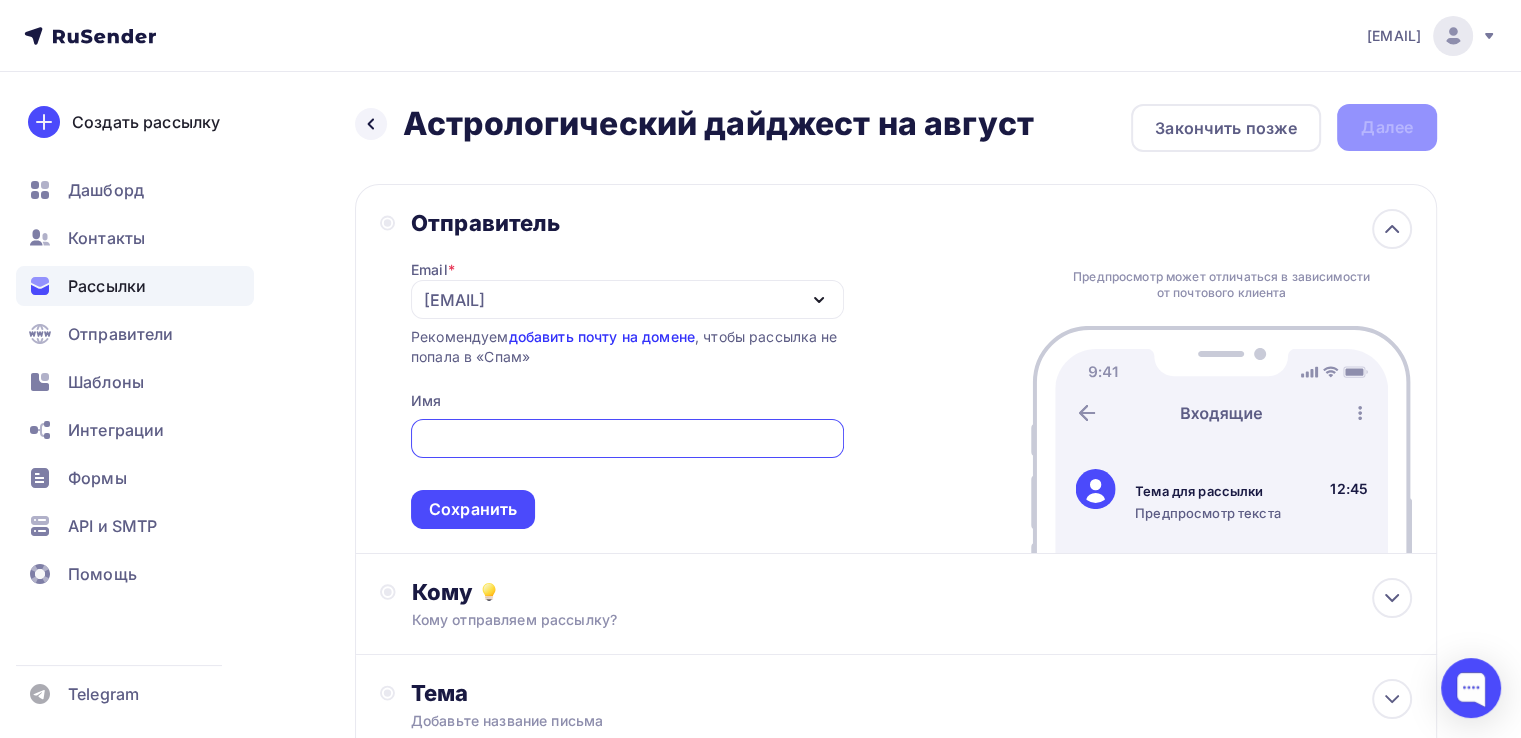 scroll, scrollTop: 0, scrollLeft: 0, axis: both 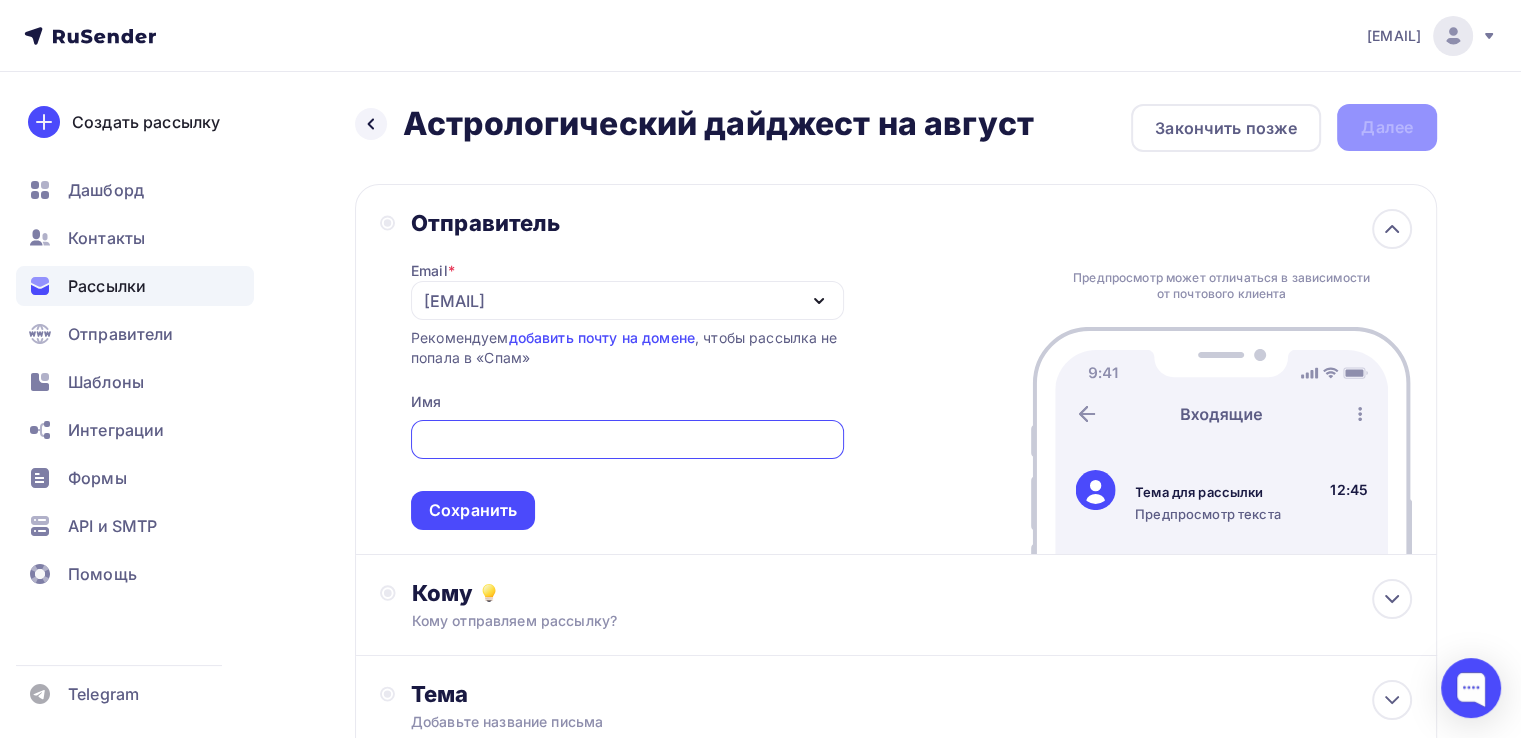 click at bounding box center [627, 440] 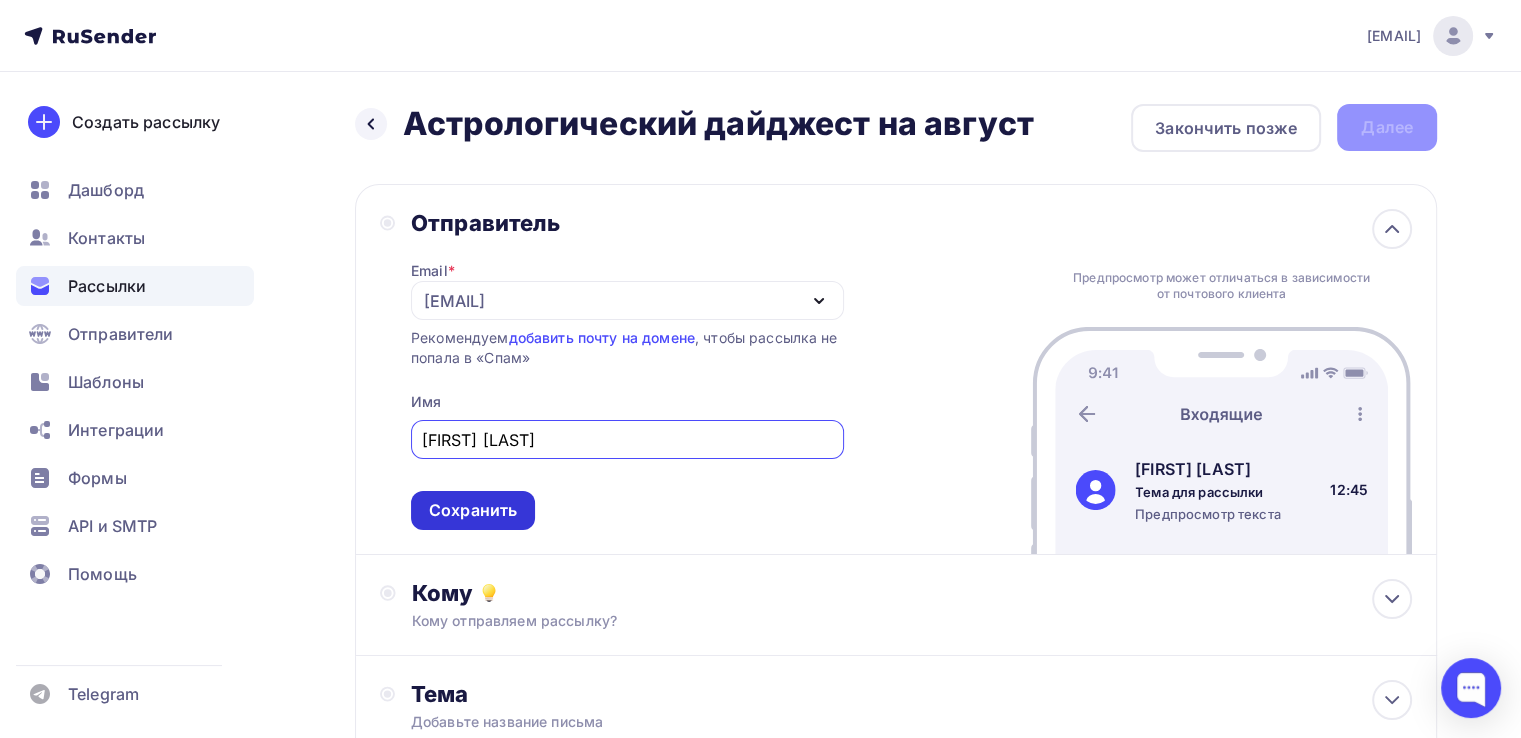 type on "[FIRST] [LAST]" 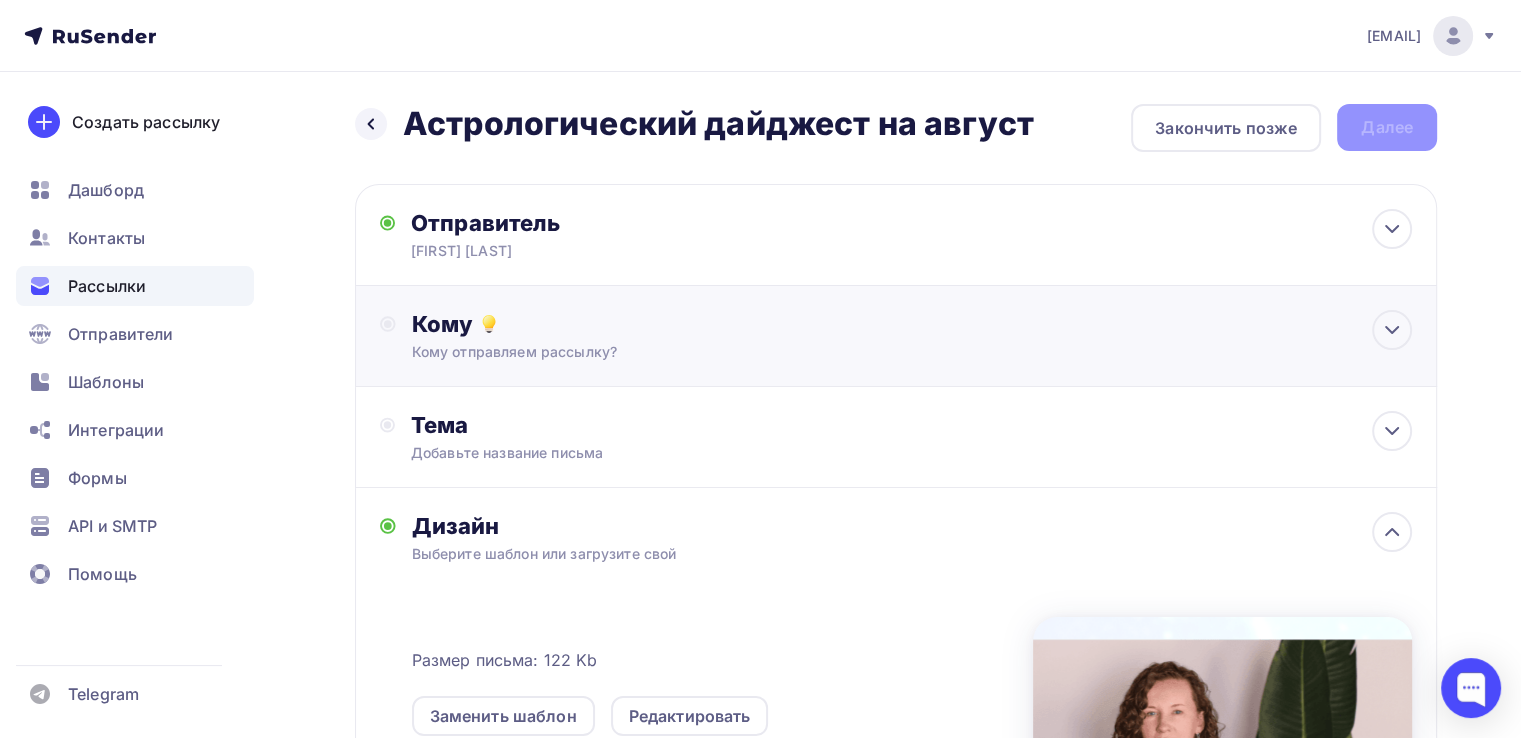 click on "Кому" at bounding box center [912, 324] 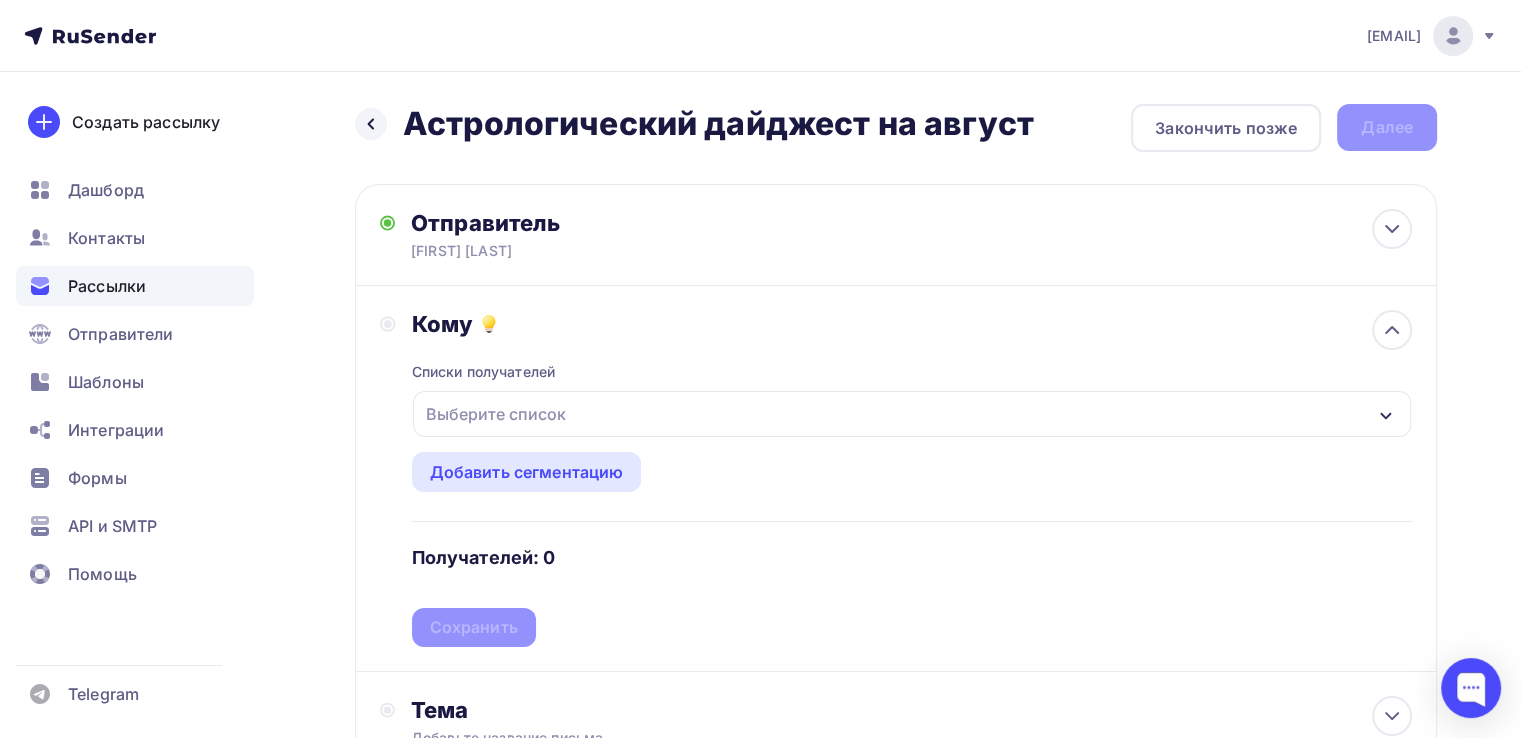 click on "Выберите список" at bounding box center (496, 414) 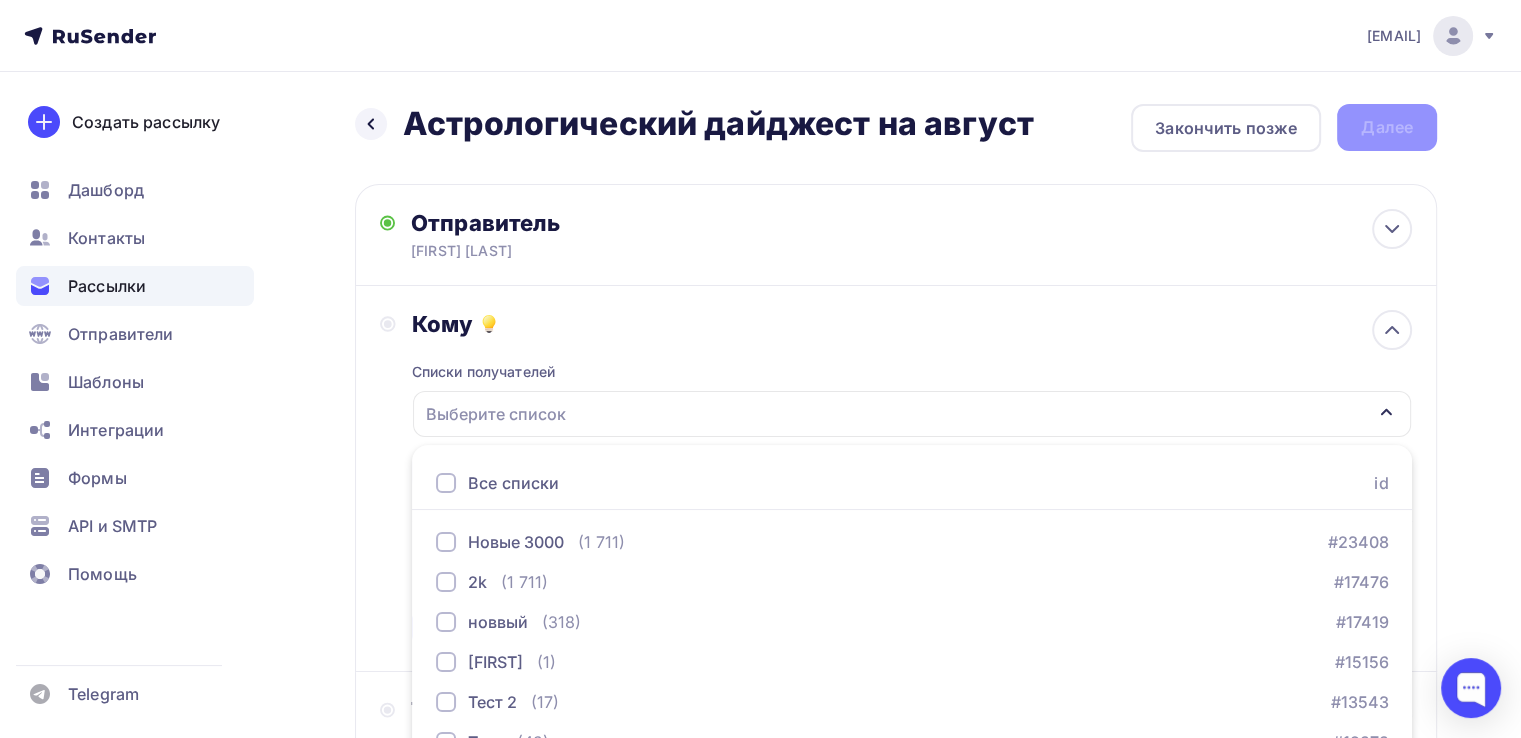 scroll, scrollTop: 108, scrollLeft: 0, axis: vertical 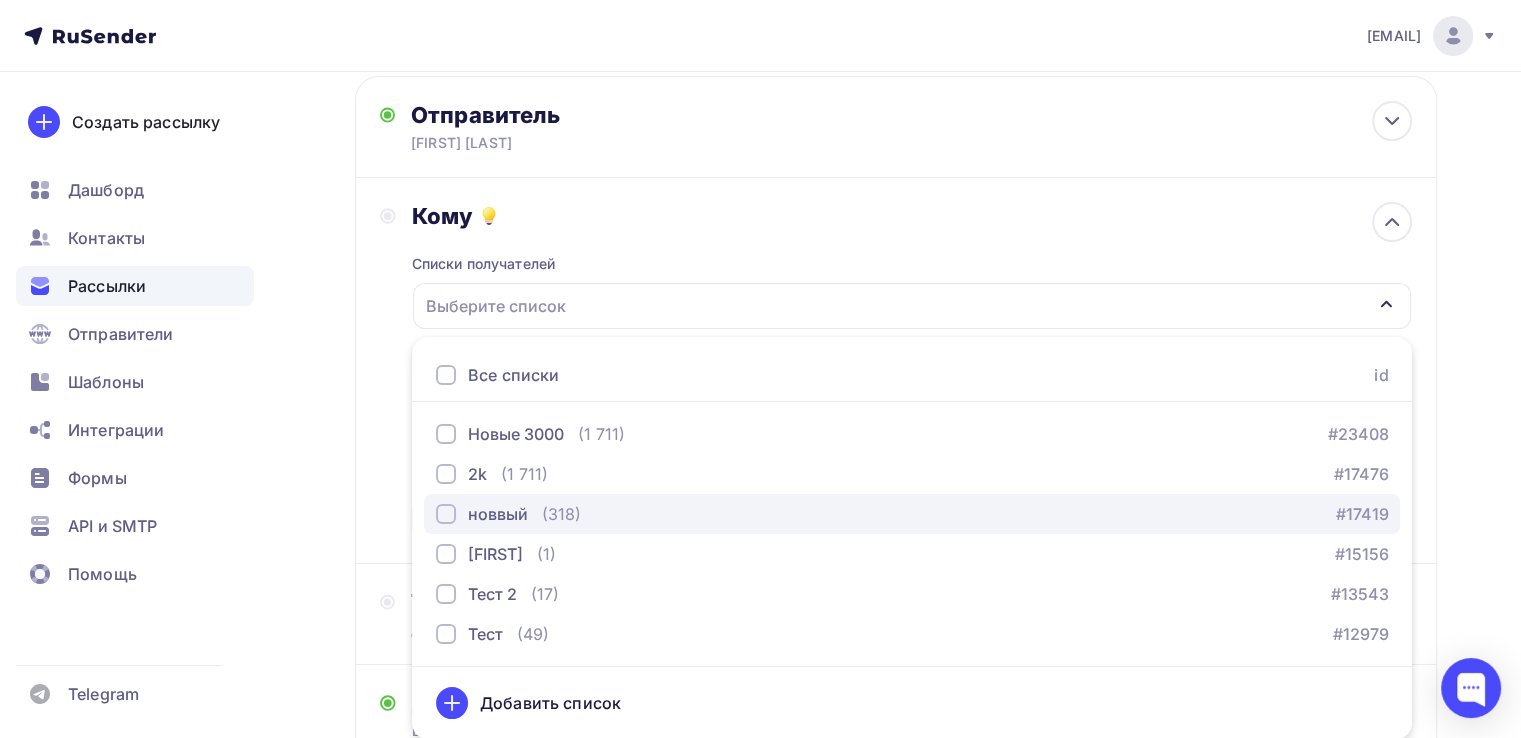 click on "новвый" at bounding box center (498, 514) 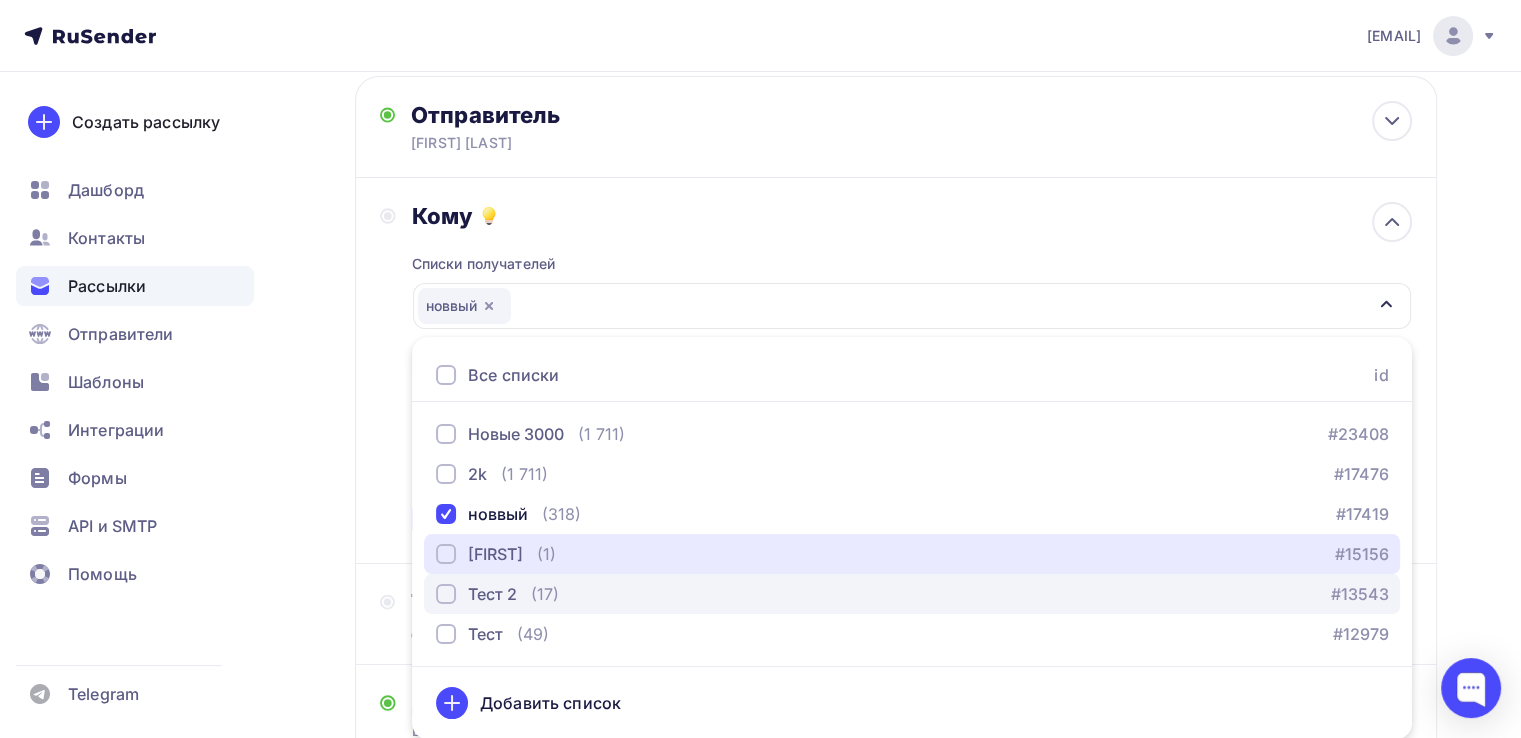 drag, startPoint x: 508, startPoint y: 546, endPoint x: 505, endPoint y: 582, distance: 36.124783 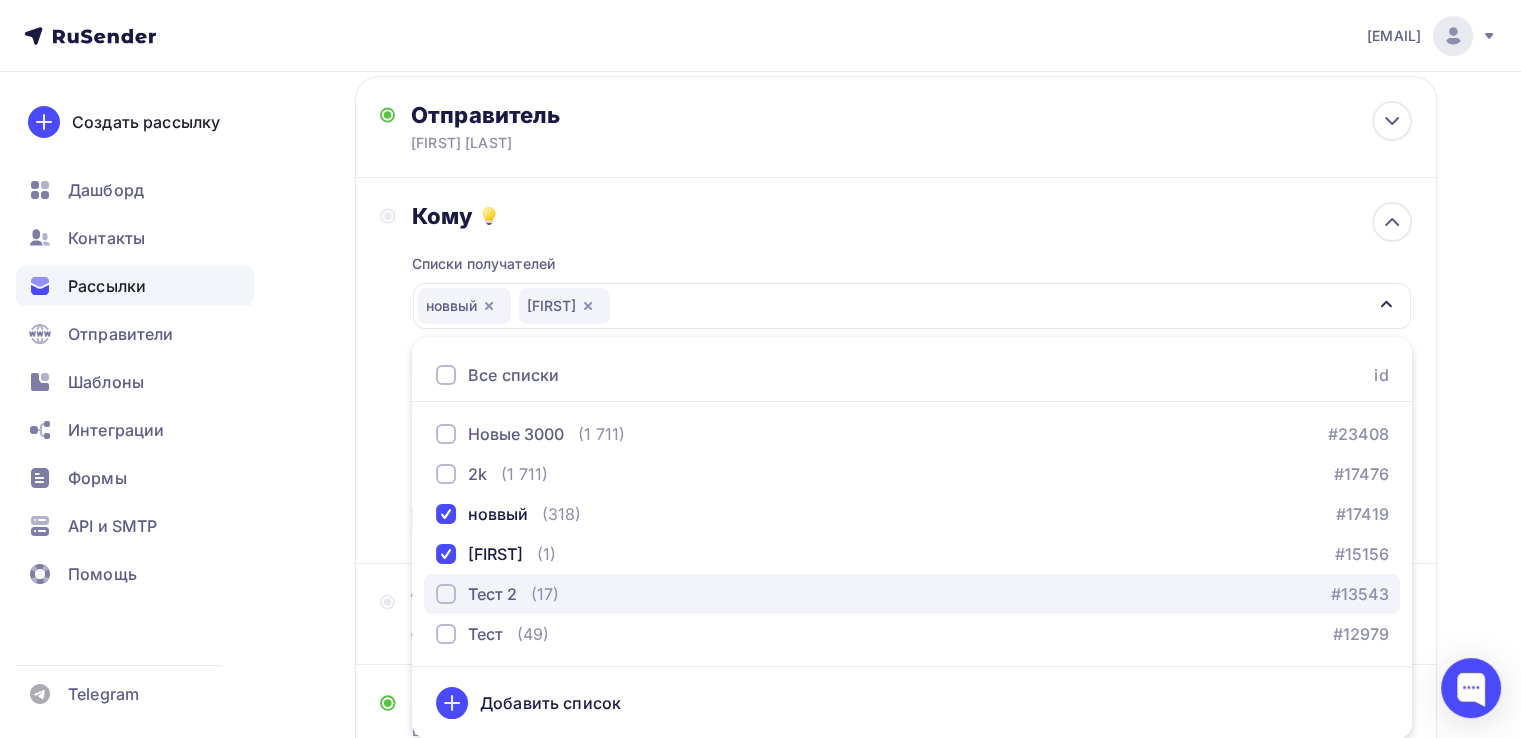 click on "Тест 2" at bounding box center [492, 594] 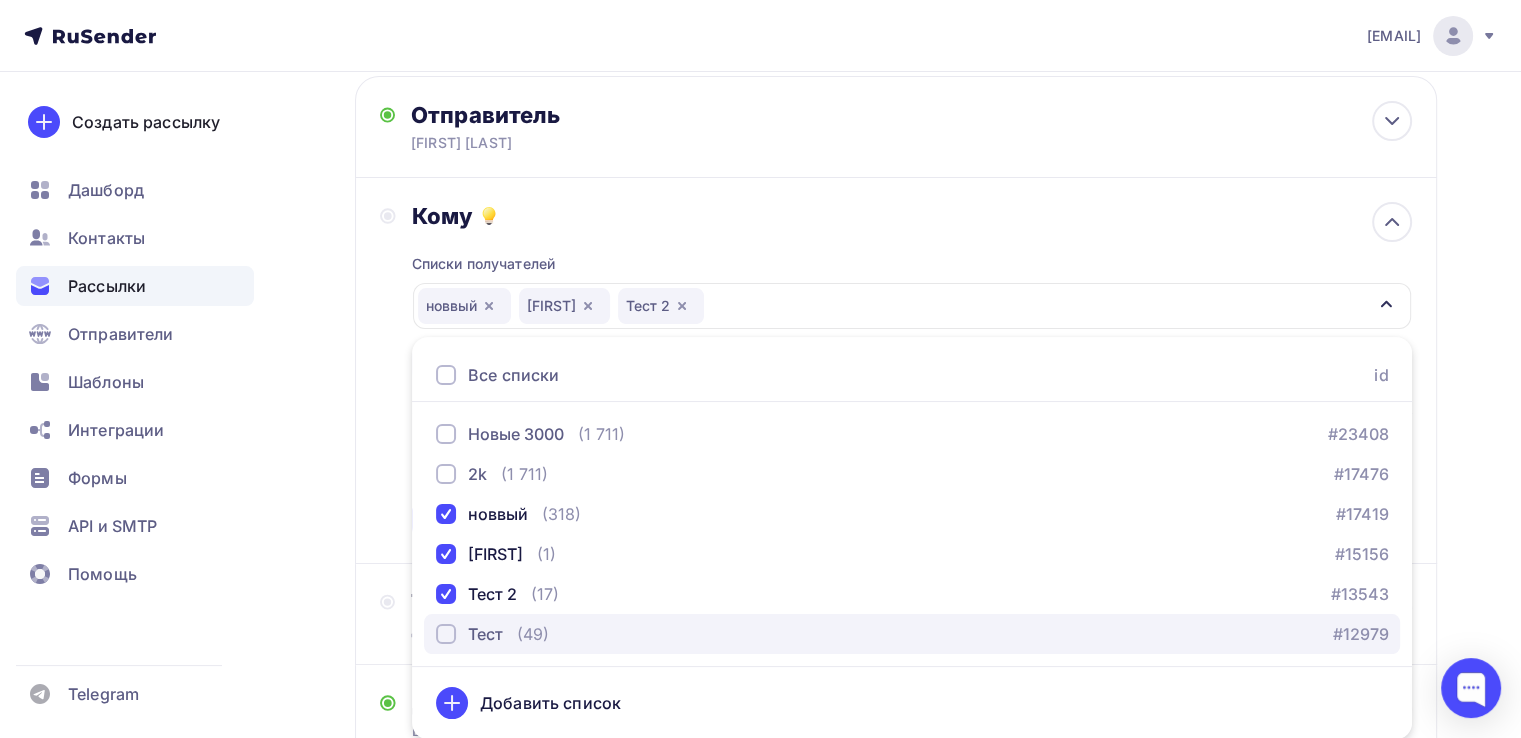 click on "Тест" at bounding box center [485, 634] 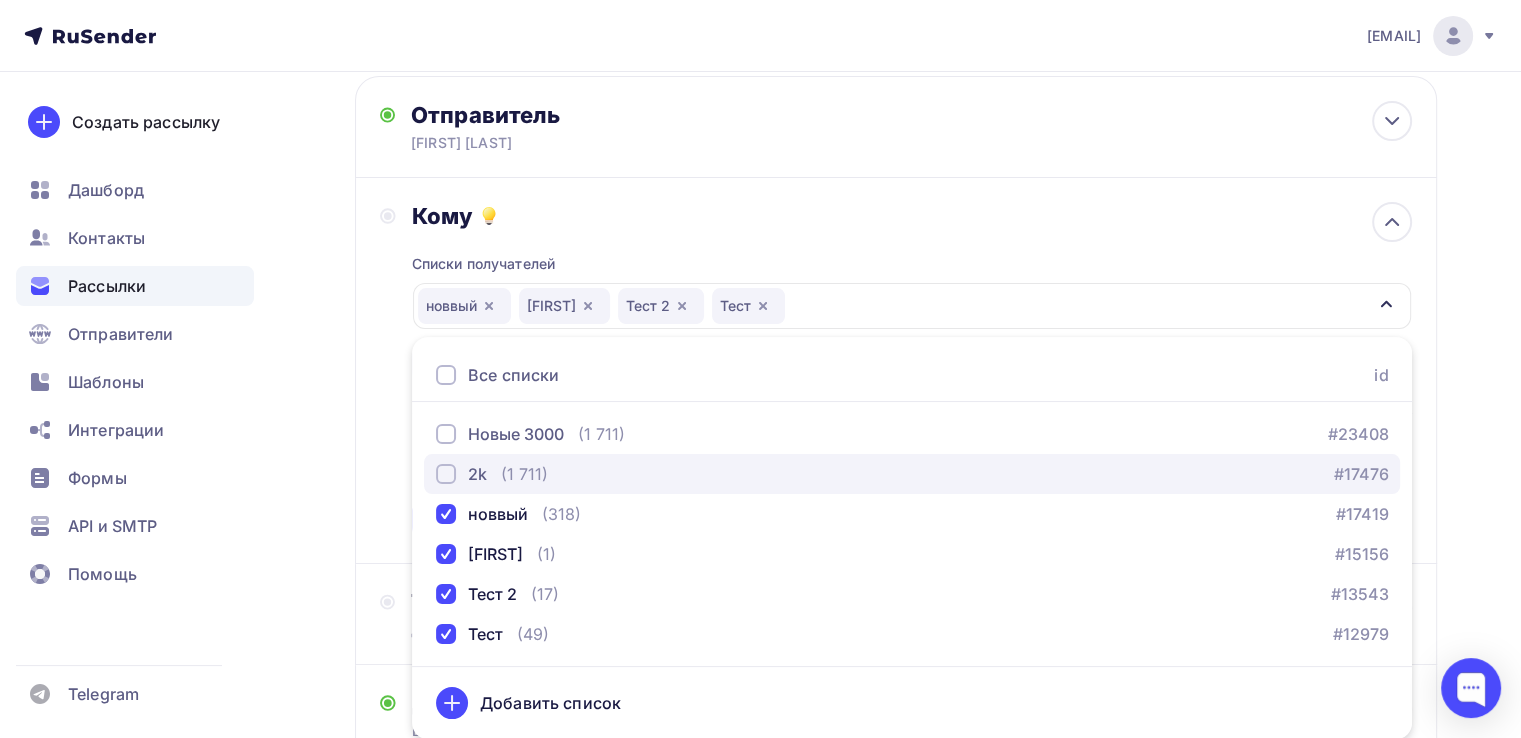 click on "(1 711)" at bounding box center (524, 474) 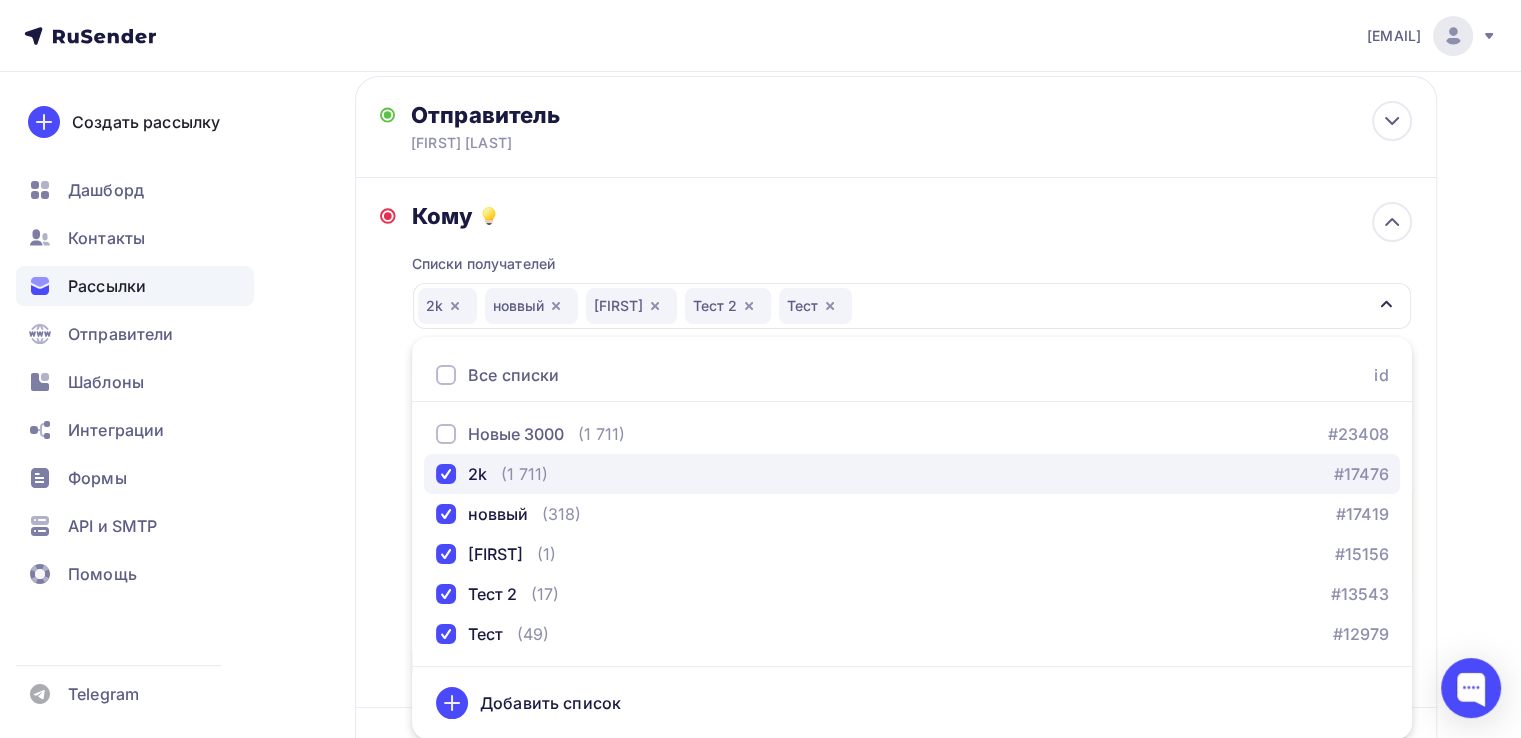 click on "(1 711)" at bounding box center (524, 474) 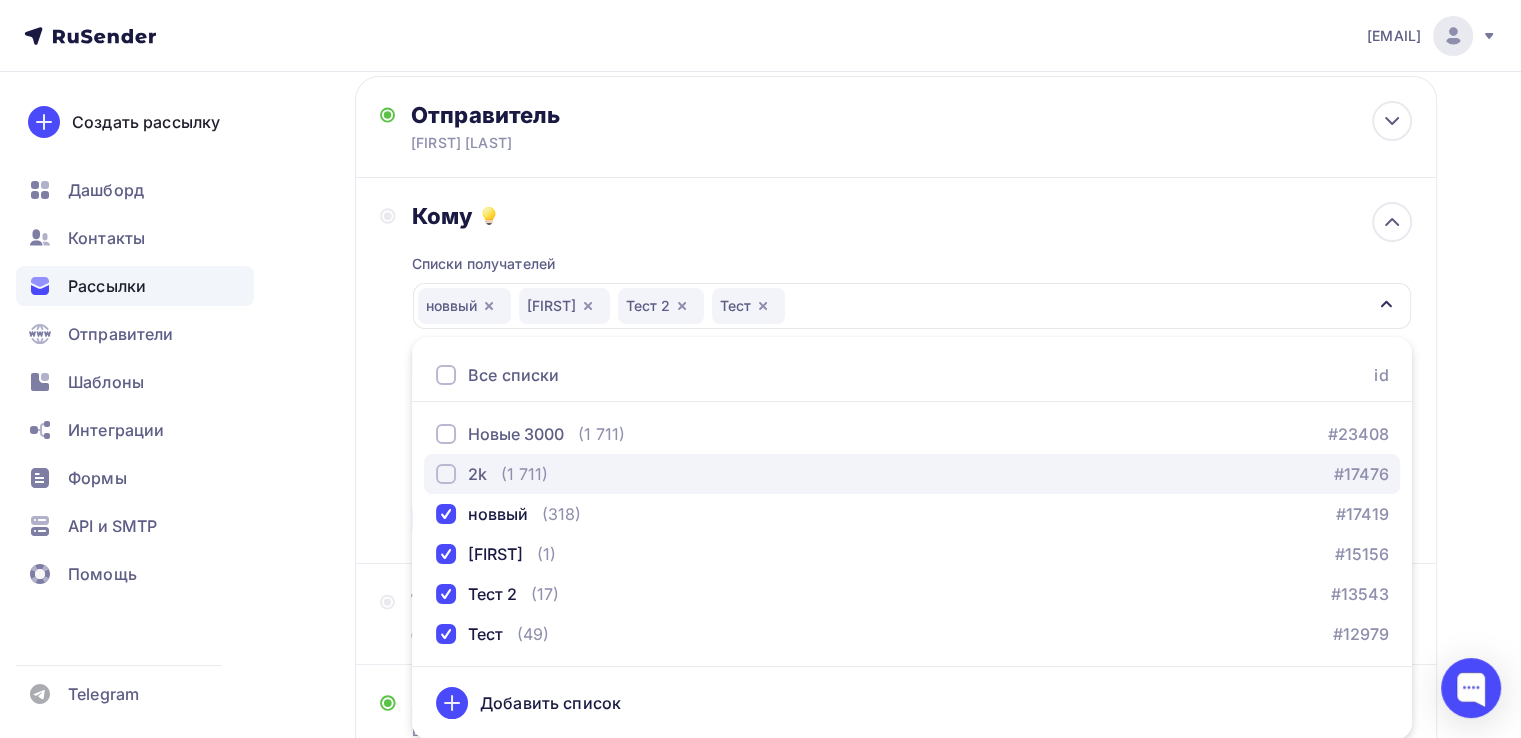 click on "[NUMBER]
([NUMBER])" at bounding box center (492, 474) 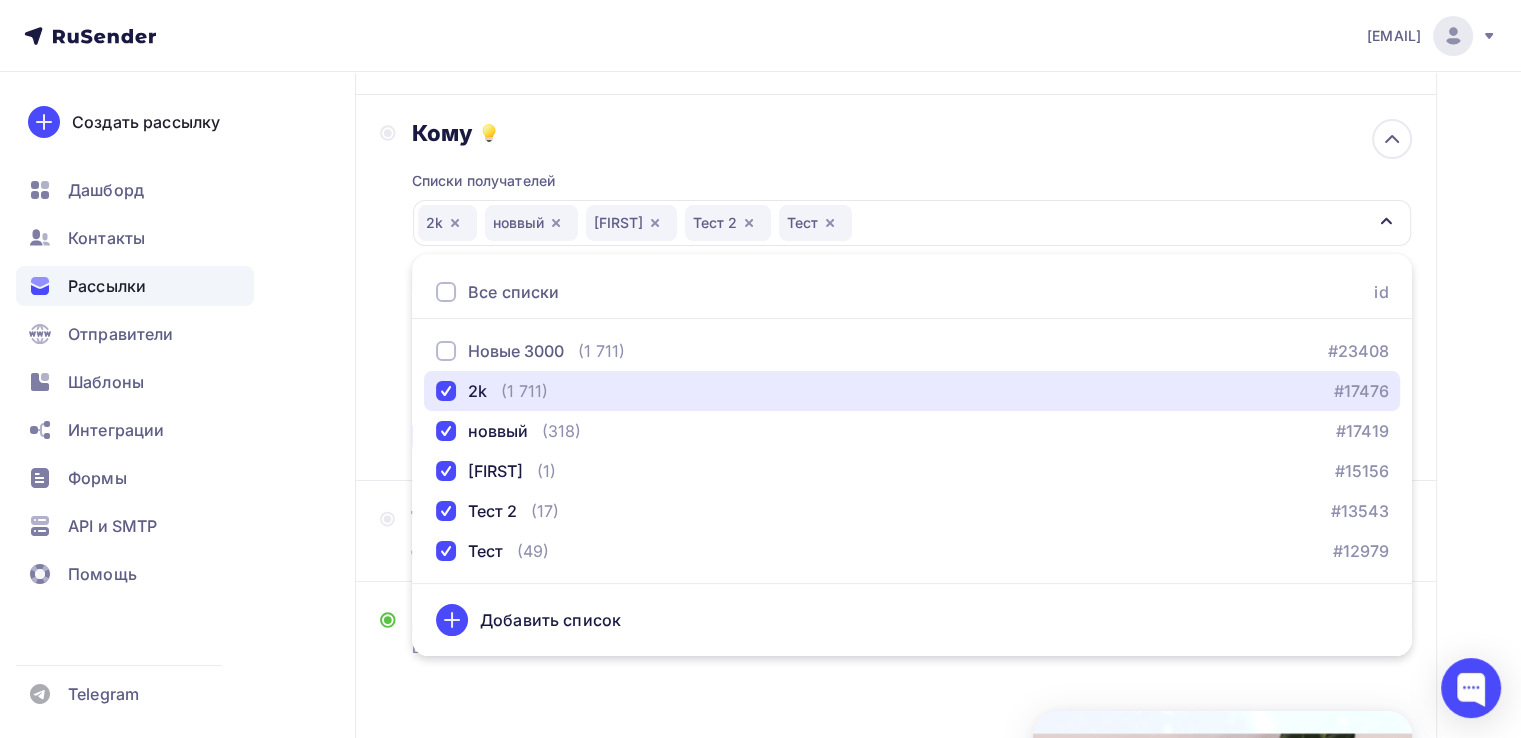 scroll, scrollTop: 308, scrollLeft: 0, axis: vertical 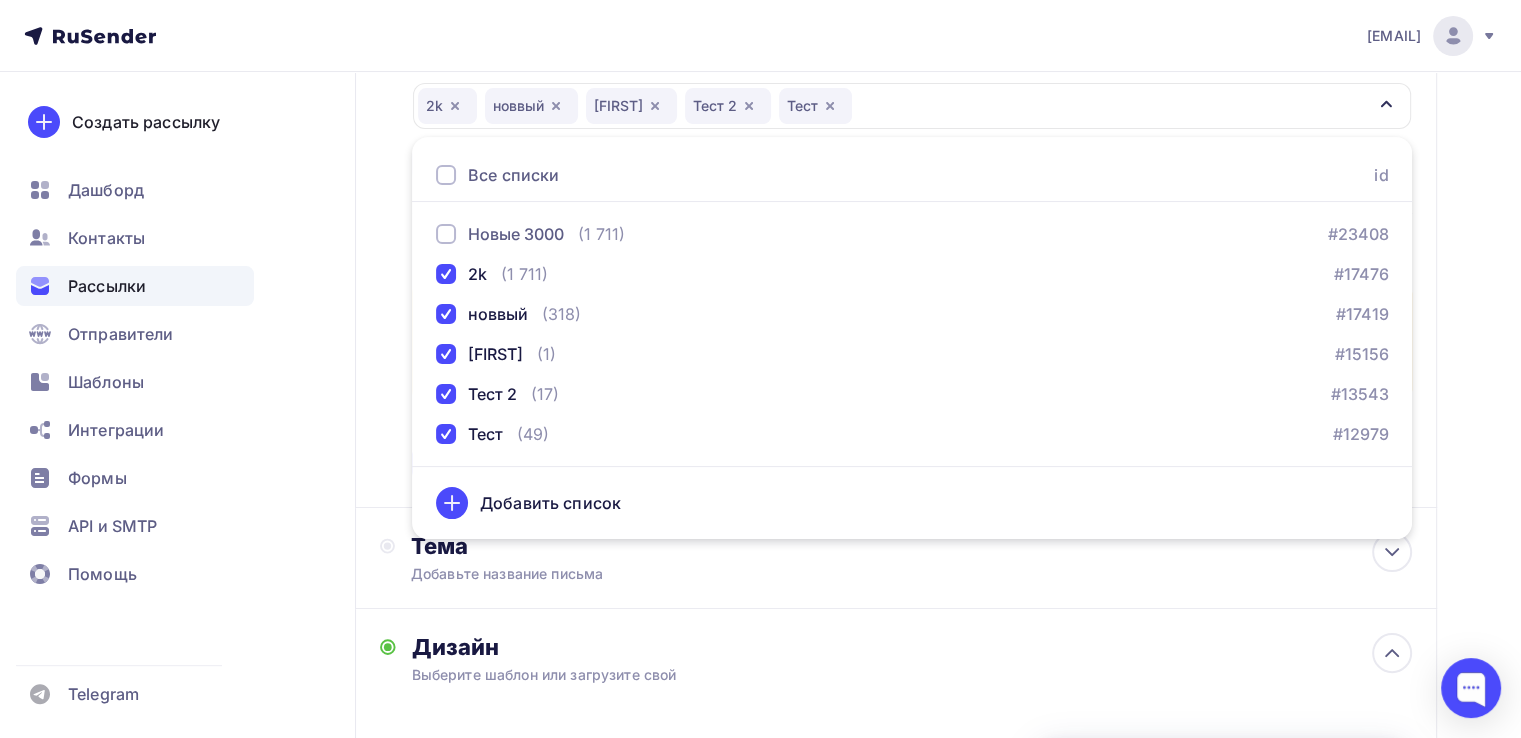 click on "Кому
Списки получателей
[NUMBER]
[LIST_ITEM]
[LIST_ITEM]
[LIST_ITEM]
[LIST_ITEM]
Все списки
id
Новые [NUMBER]
([NUMBER])
[TAG]
[NUMBER]
([NUMBER])
[TAG]
[LIST_ITEM]
([NUMBER])
[TAG]
[LIST_ITEM]
([NUMBER])
[TAG]
[LIST_ITEM]
([NUMBER])
[TAG]
[LIST_ITEM]
([NUMBER])
[TAG]
[LIST_ITEM]" at bounding box center (896, 243) 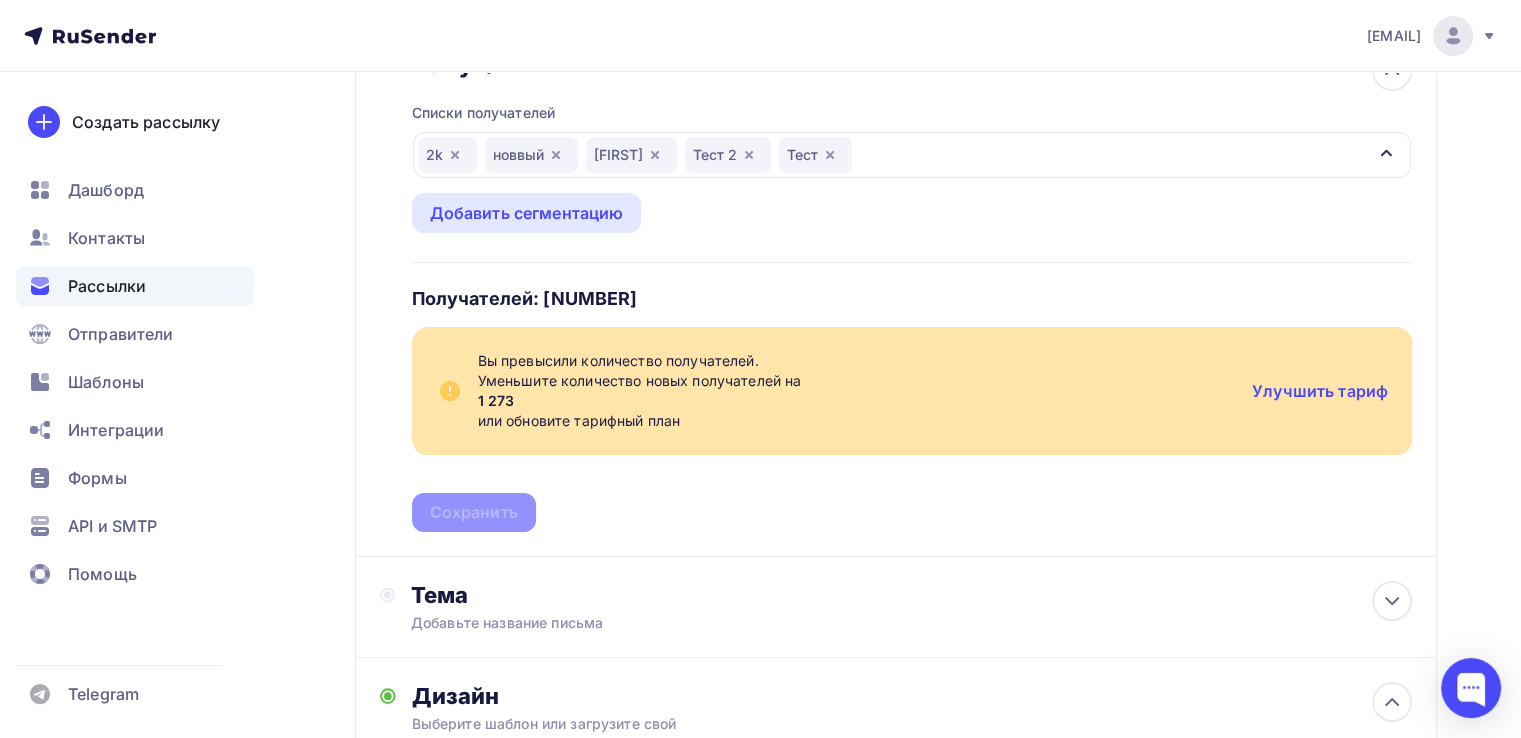 scroll, scrollTop: 208, scrollLeft: 0, axis: vertical 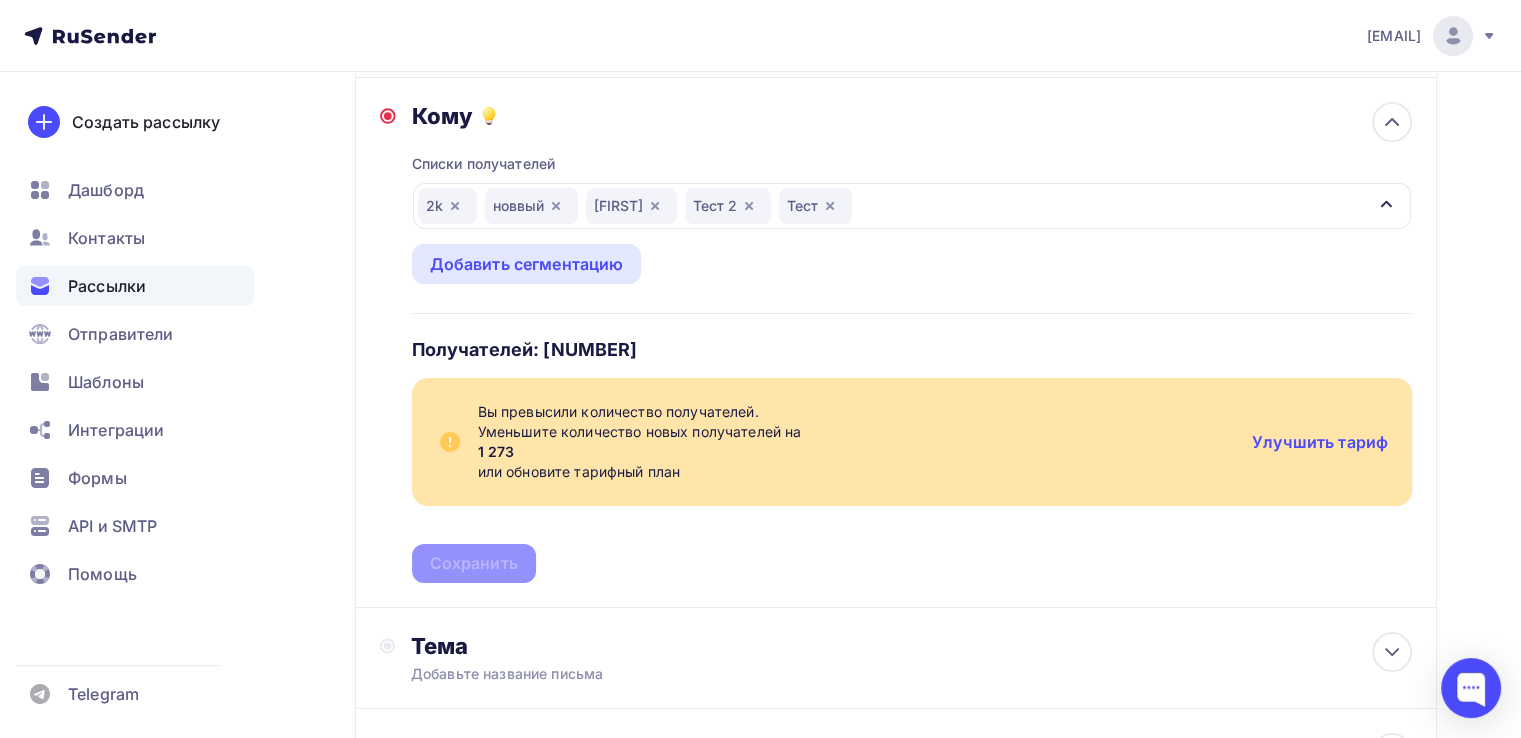 click 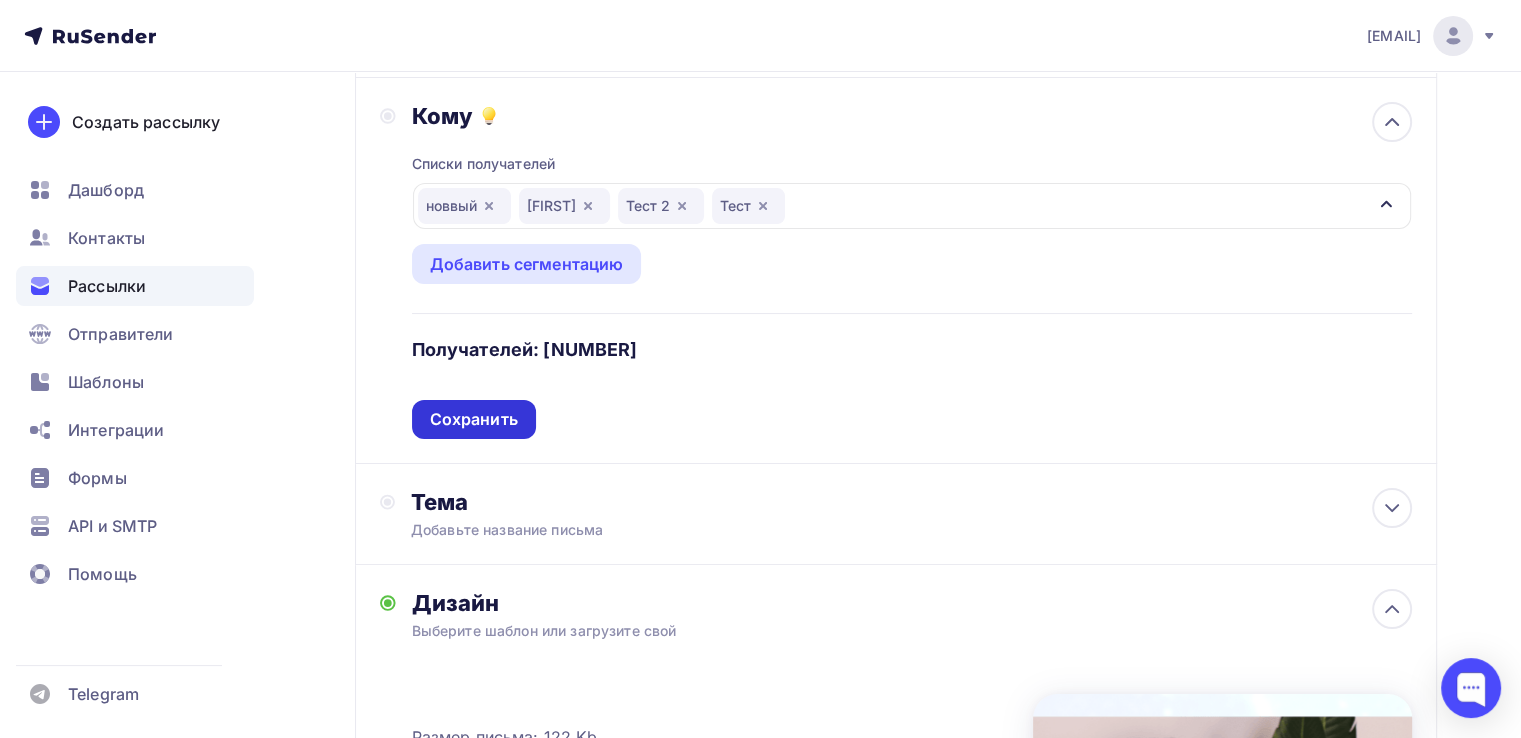 click on "Сохранить" at bounding box center [474, 419] 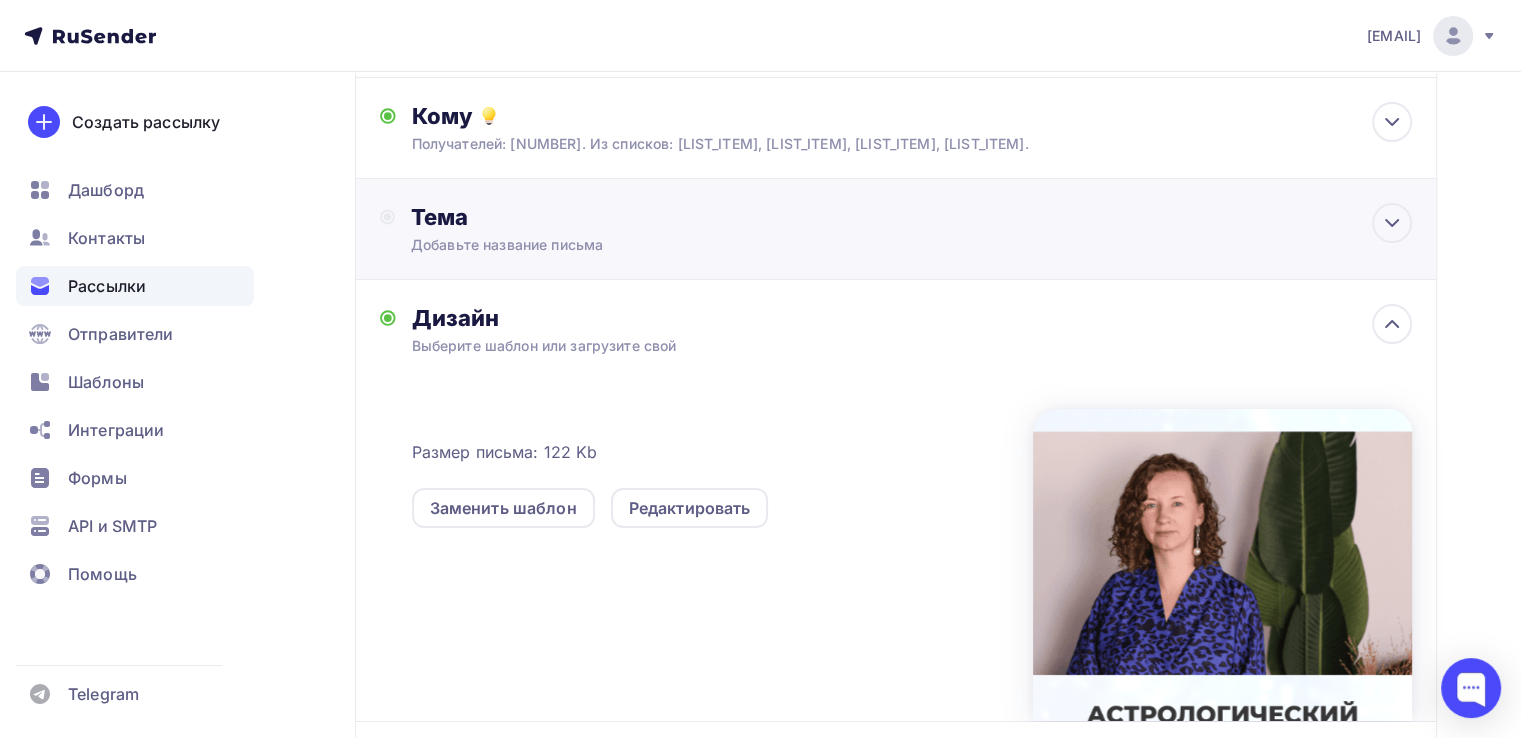 click on "Добавьте название письма" at bounding box center (589, 245) 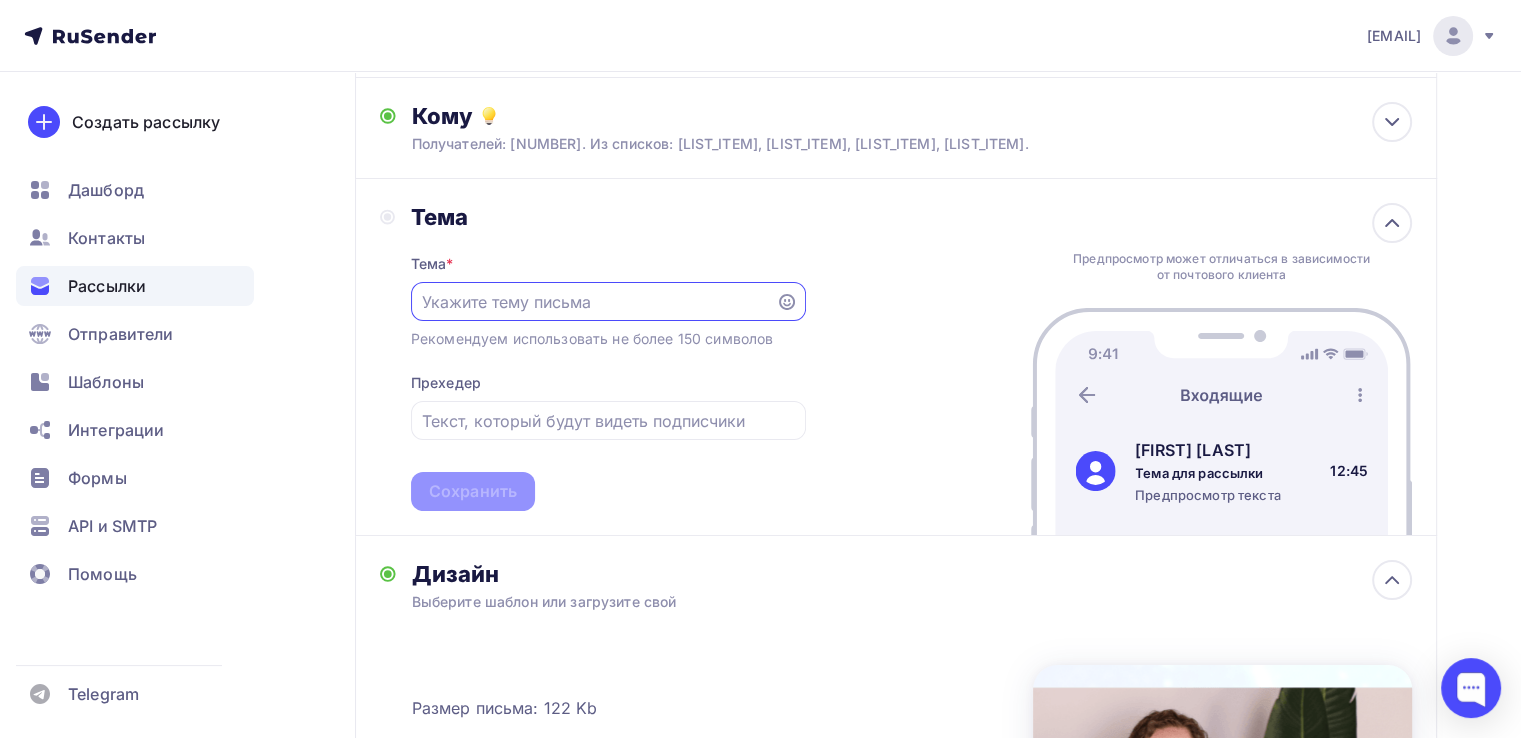 scroll, scrollTop: 0, scrollLeft: 0, axis: both 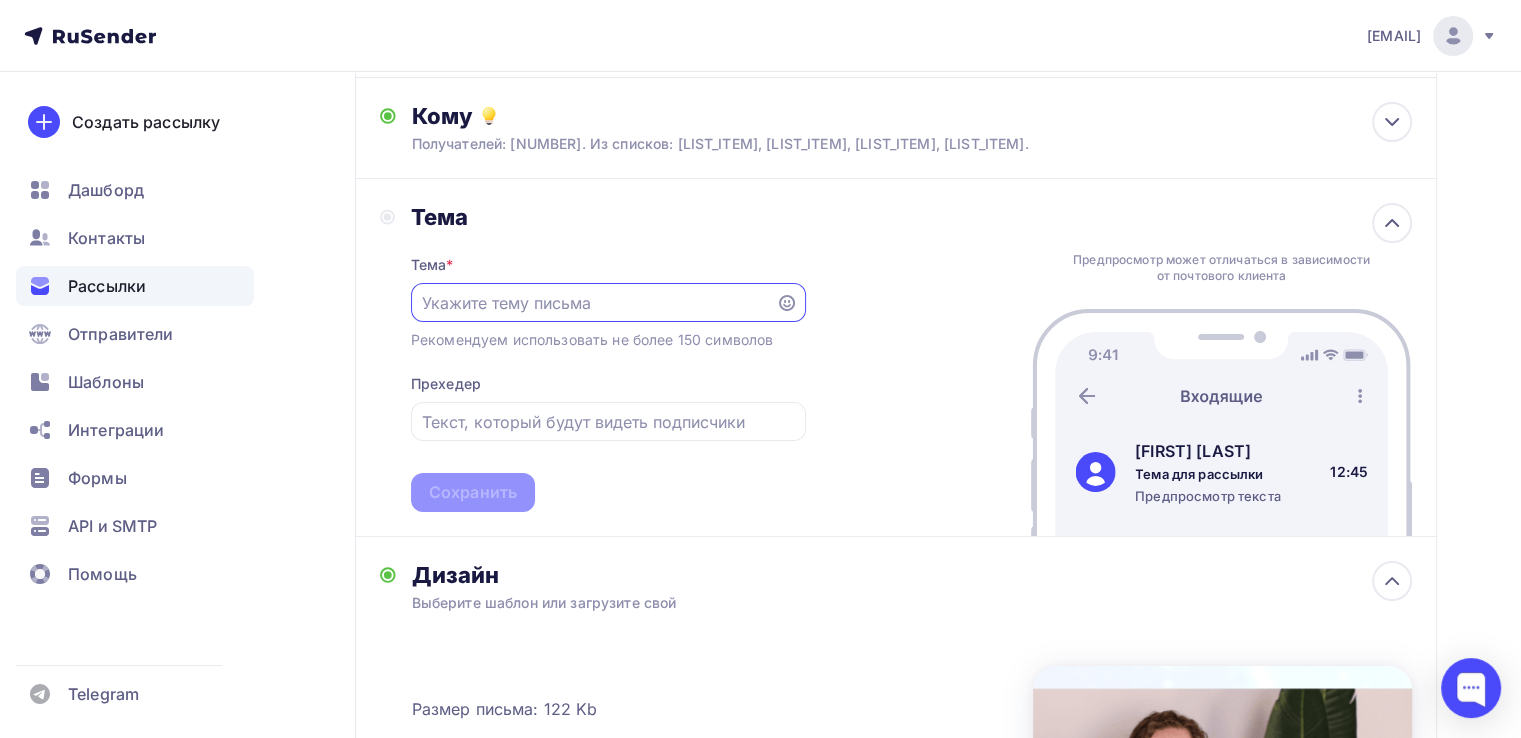 click at bounding box center (593, 303) 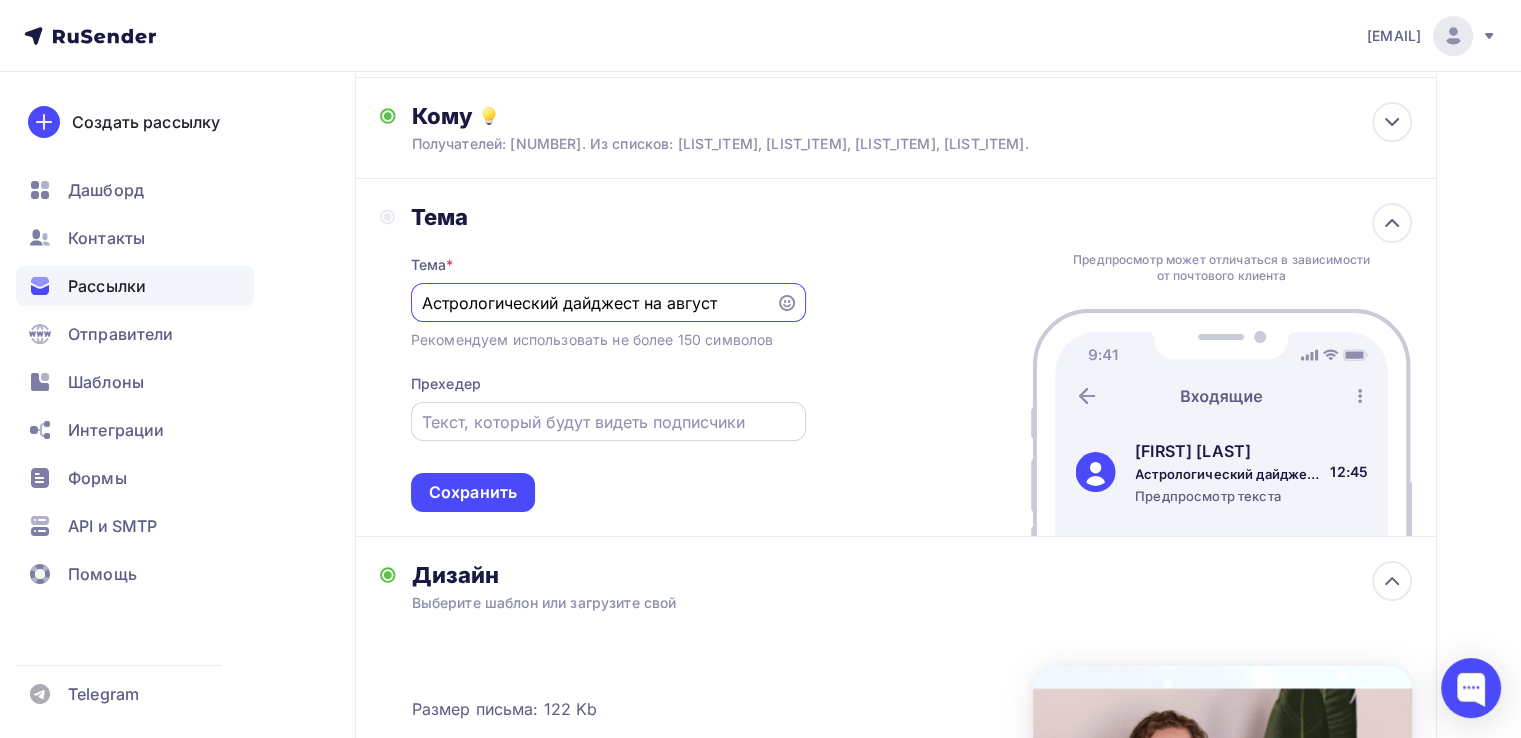 type on "Астрологический дайджест на август" 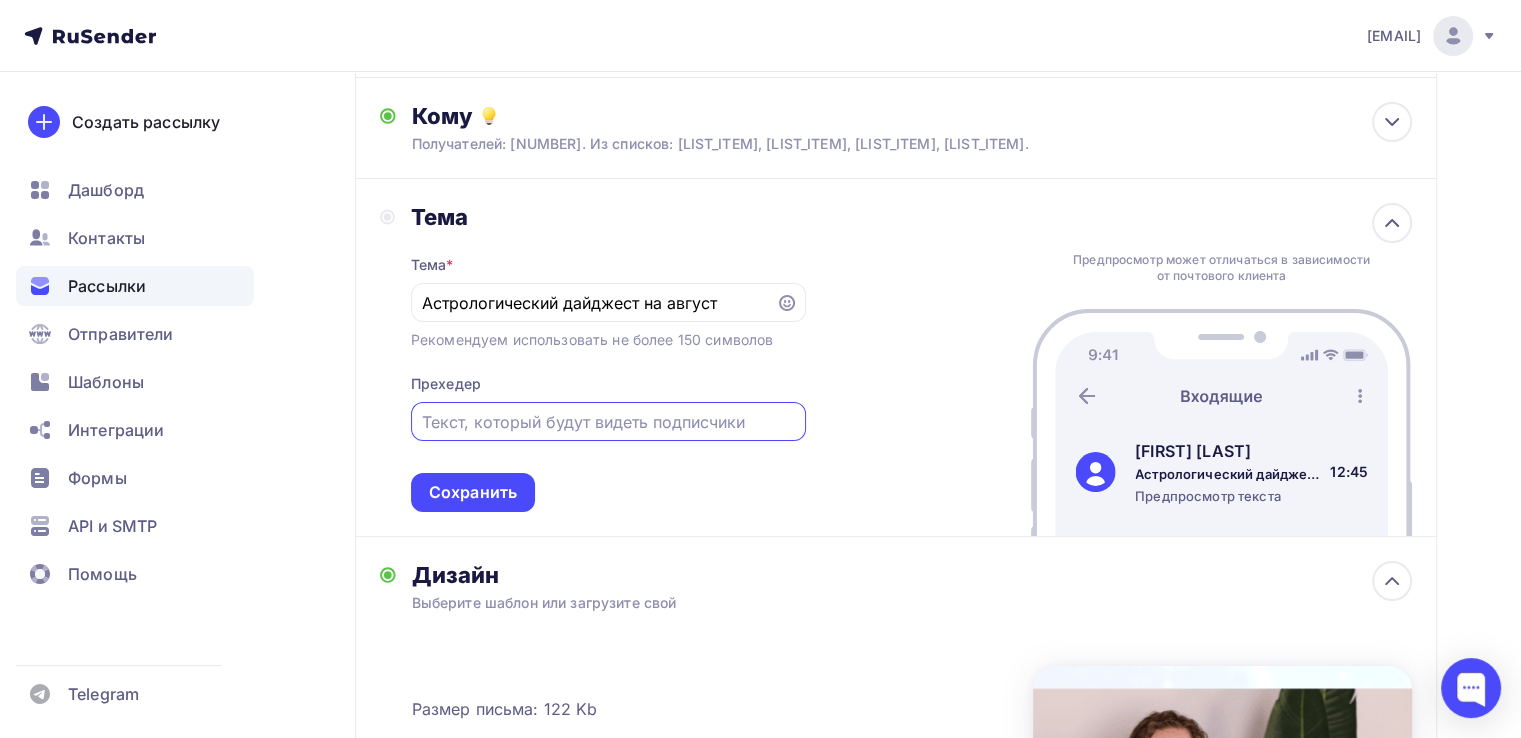 paste on "Новый выпуск астрологического дайджеста на месяц готов!" 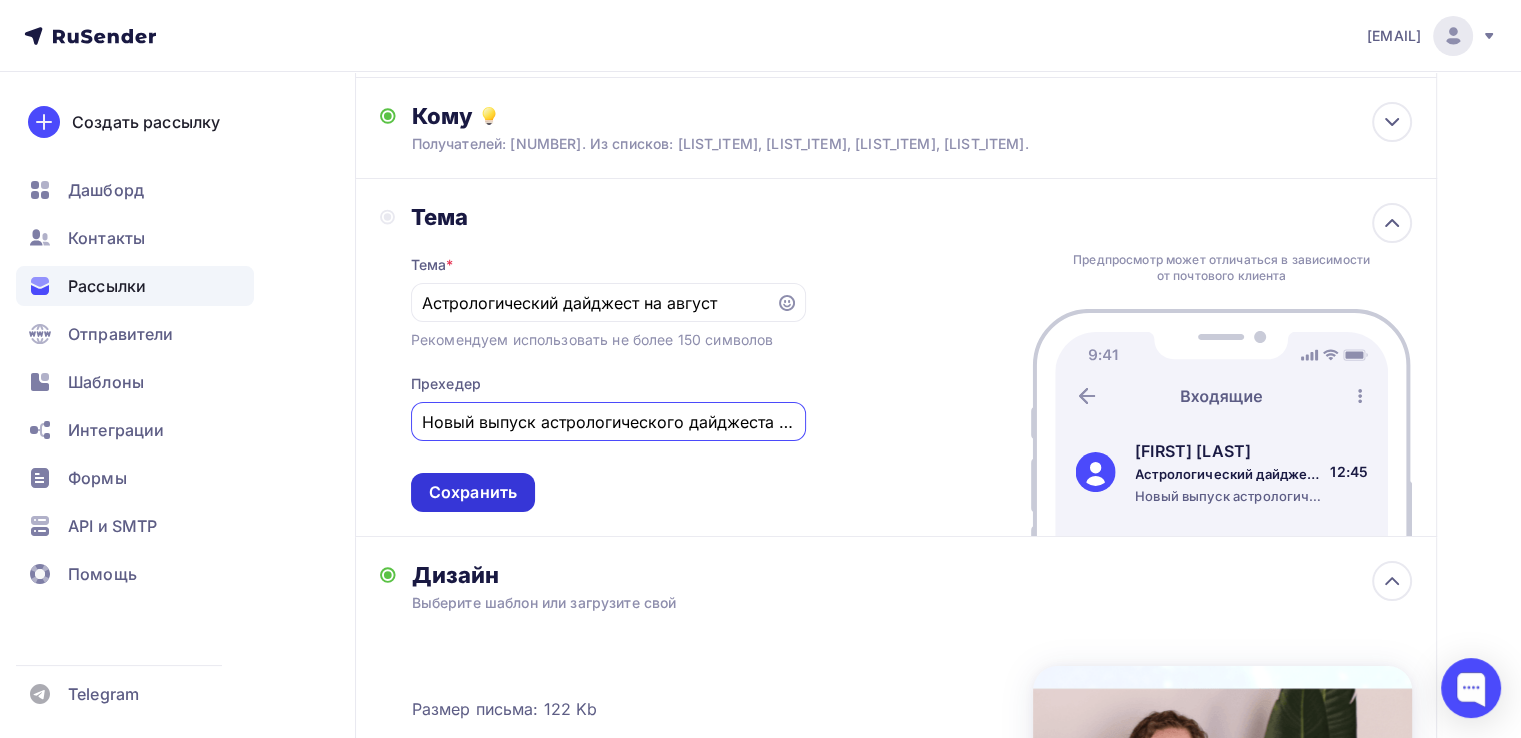 scroll, scrollTop: 0, scrollLeft: 109, axis: horizontal 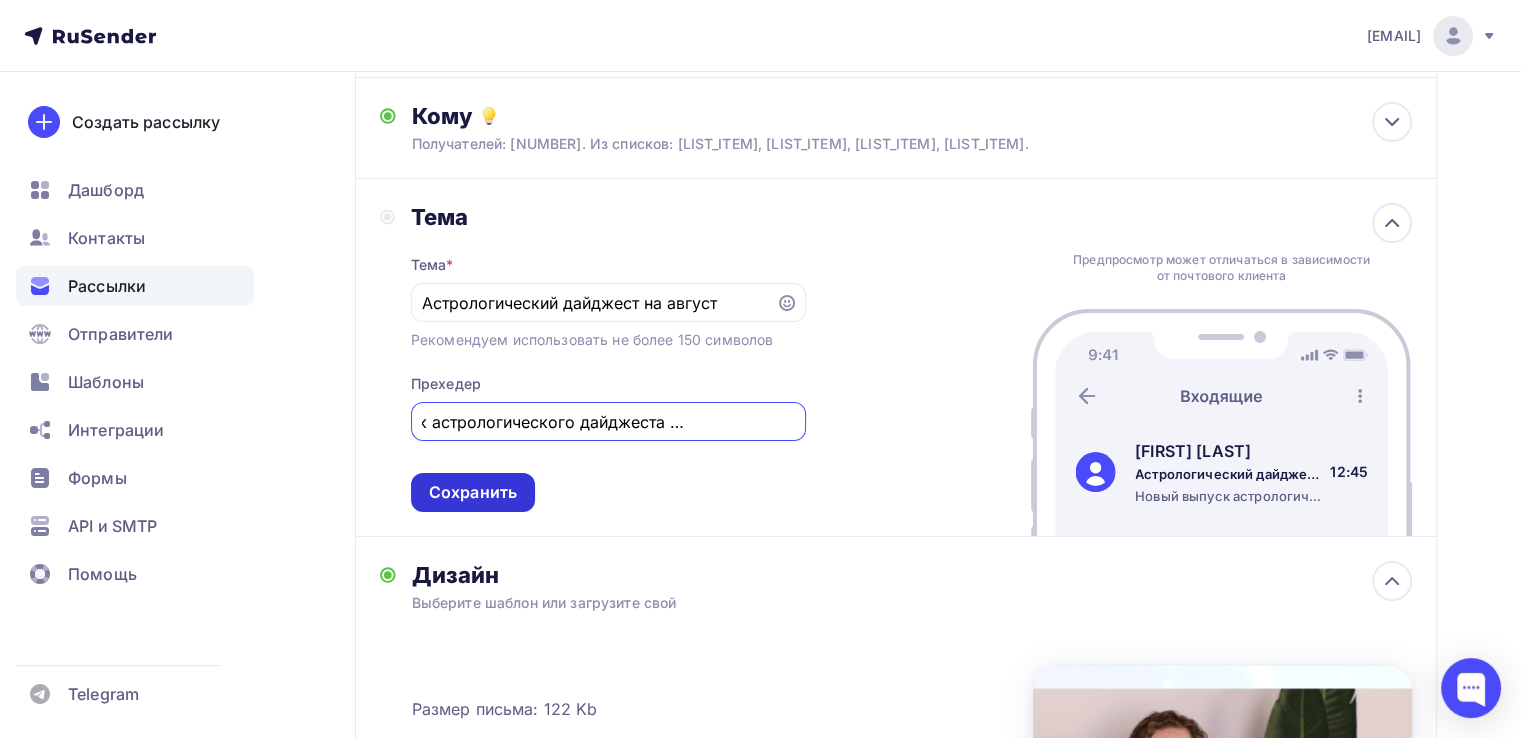 type on "Новый выпуск астрологического дайджеста на месяц готов!" 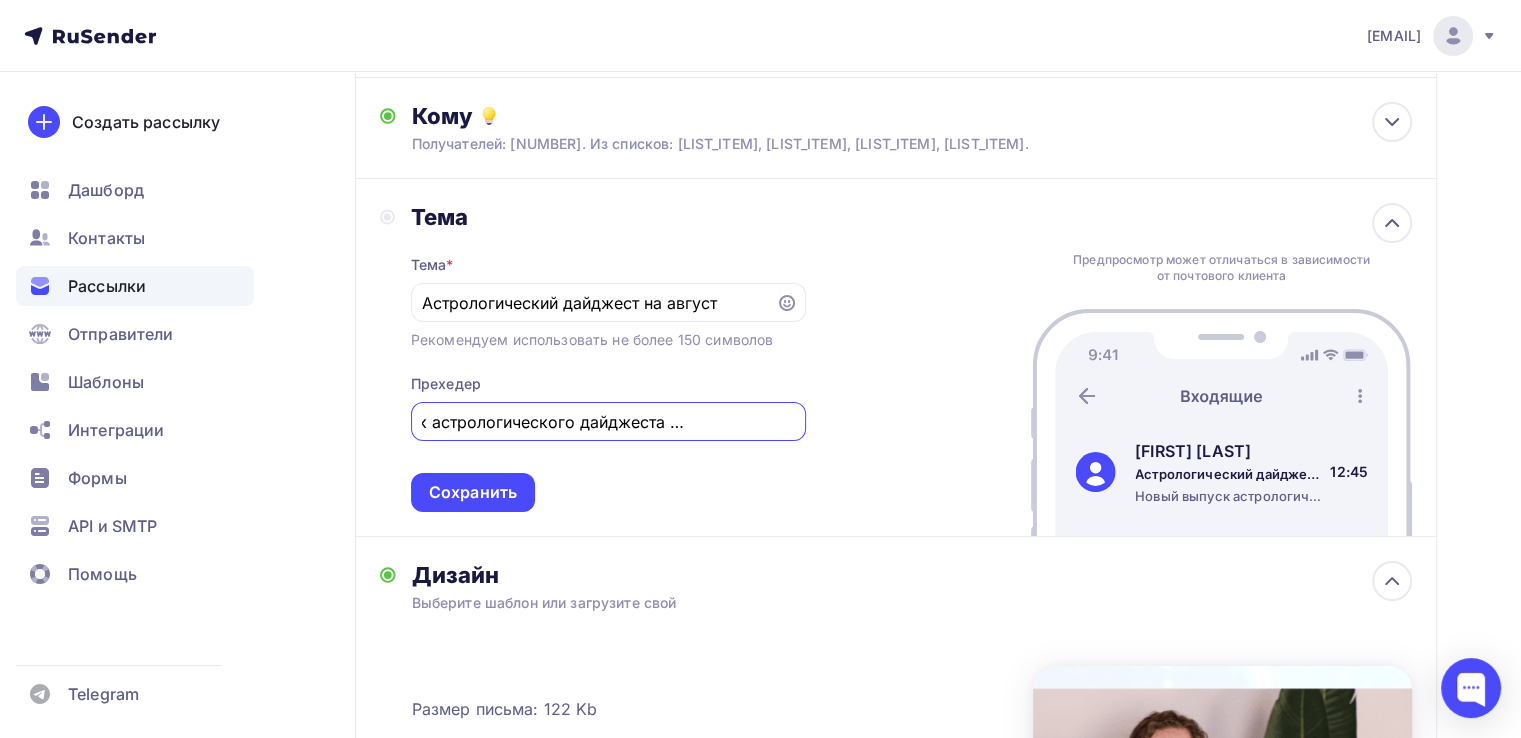 scroll, scrollTop: 0, scrollLeft: 0, axis: both 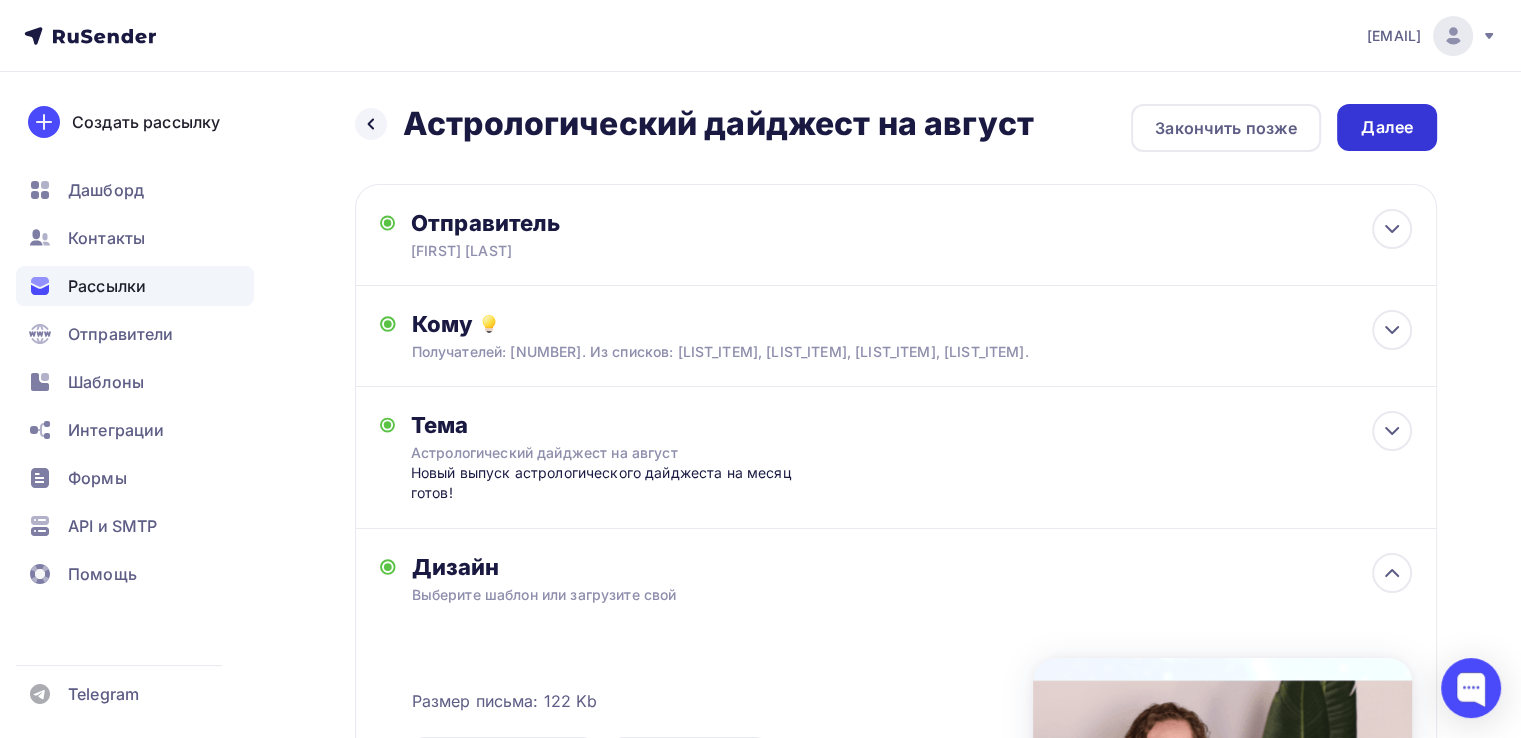 click on "Далее" at bounding box center (1387, 127) 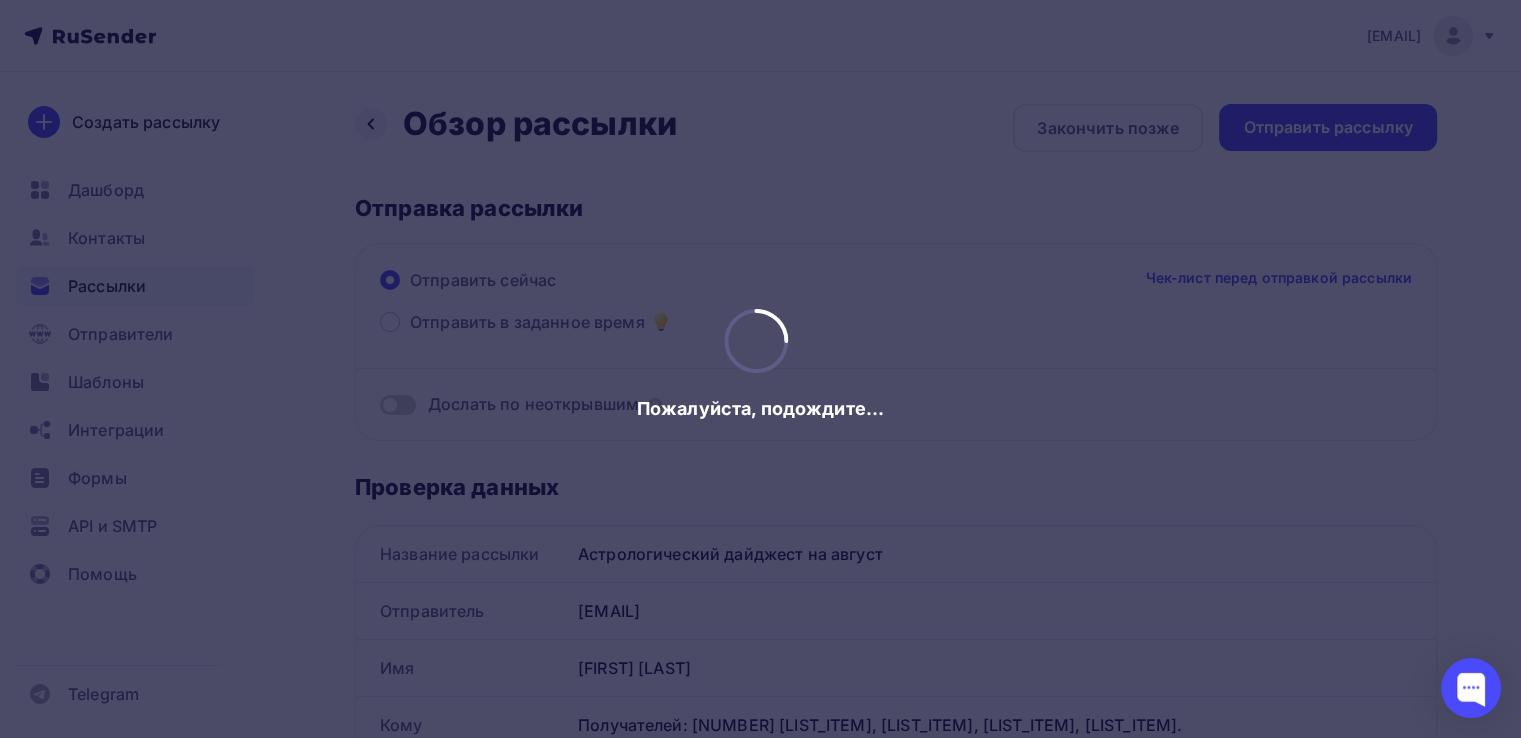 scroll, scrollTop: 0, scrollLeft: 0, axis: both 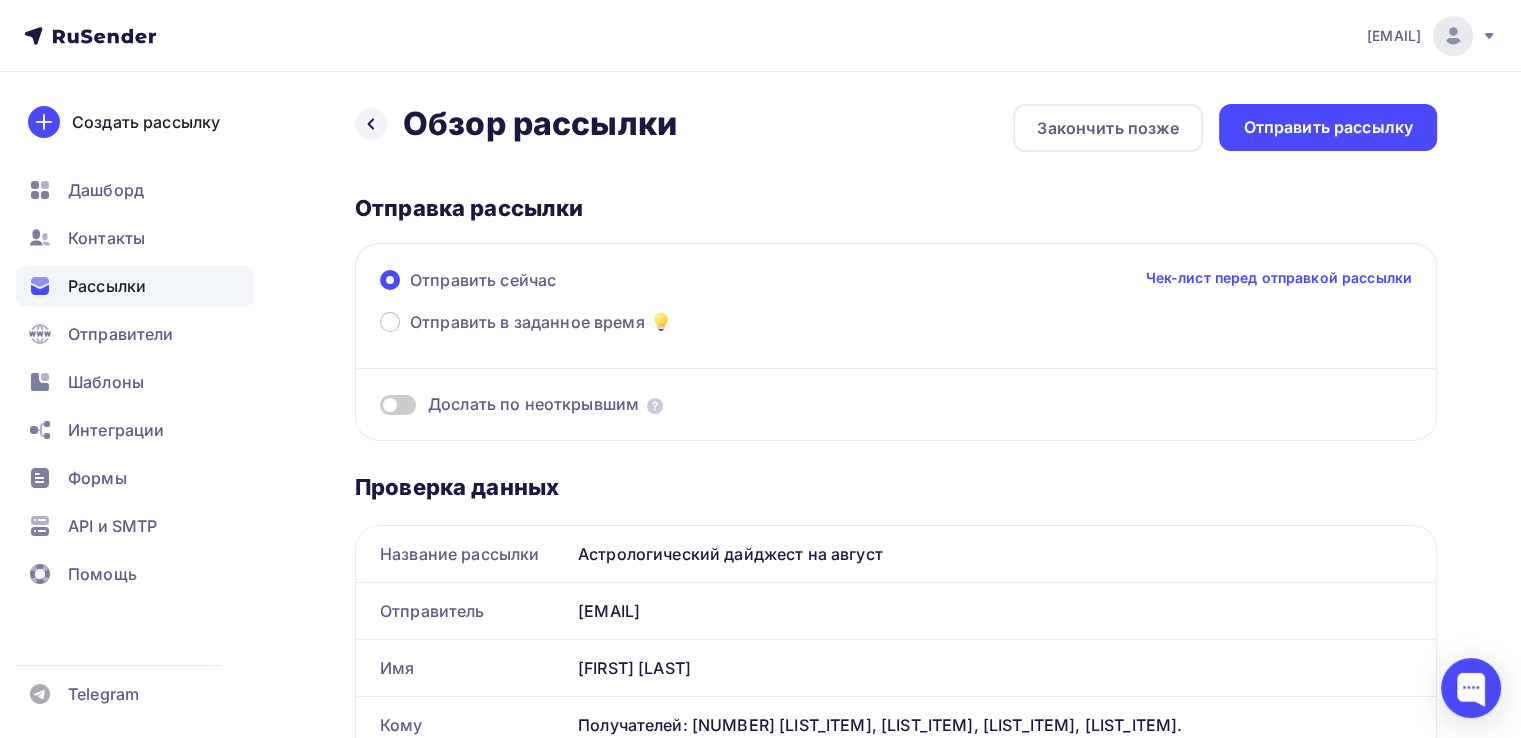 click on "Дослать по неоткрывшим" at bounding box center (533, 404) 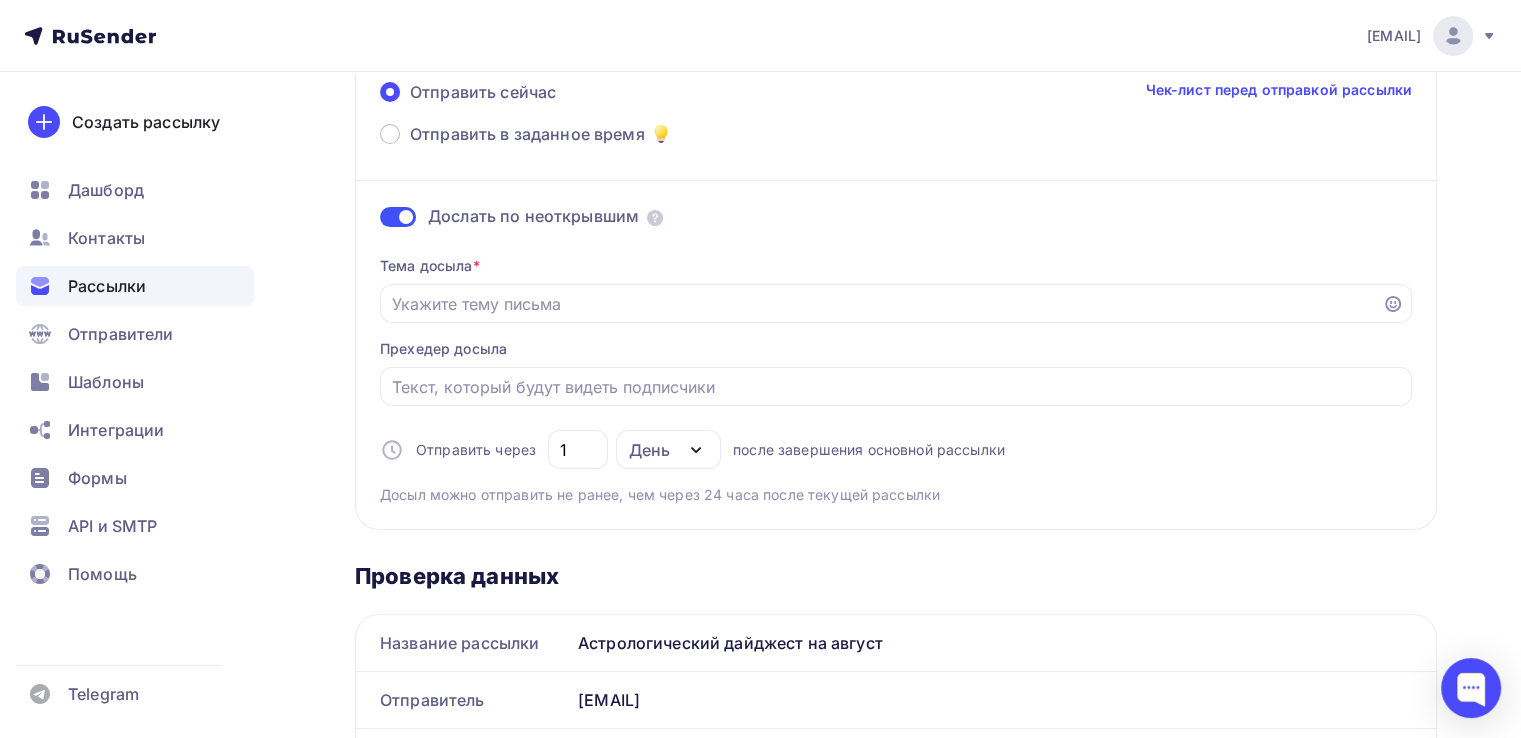 scroll, scrollTop: 200, scrollLeft: 0, axis: vertical 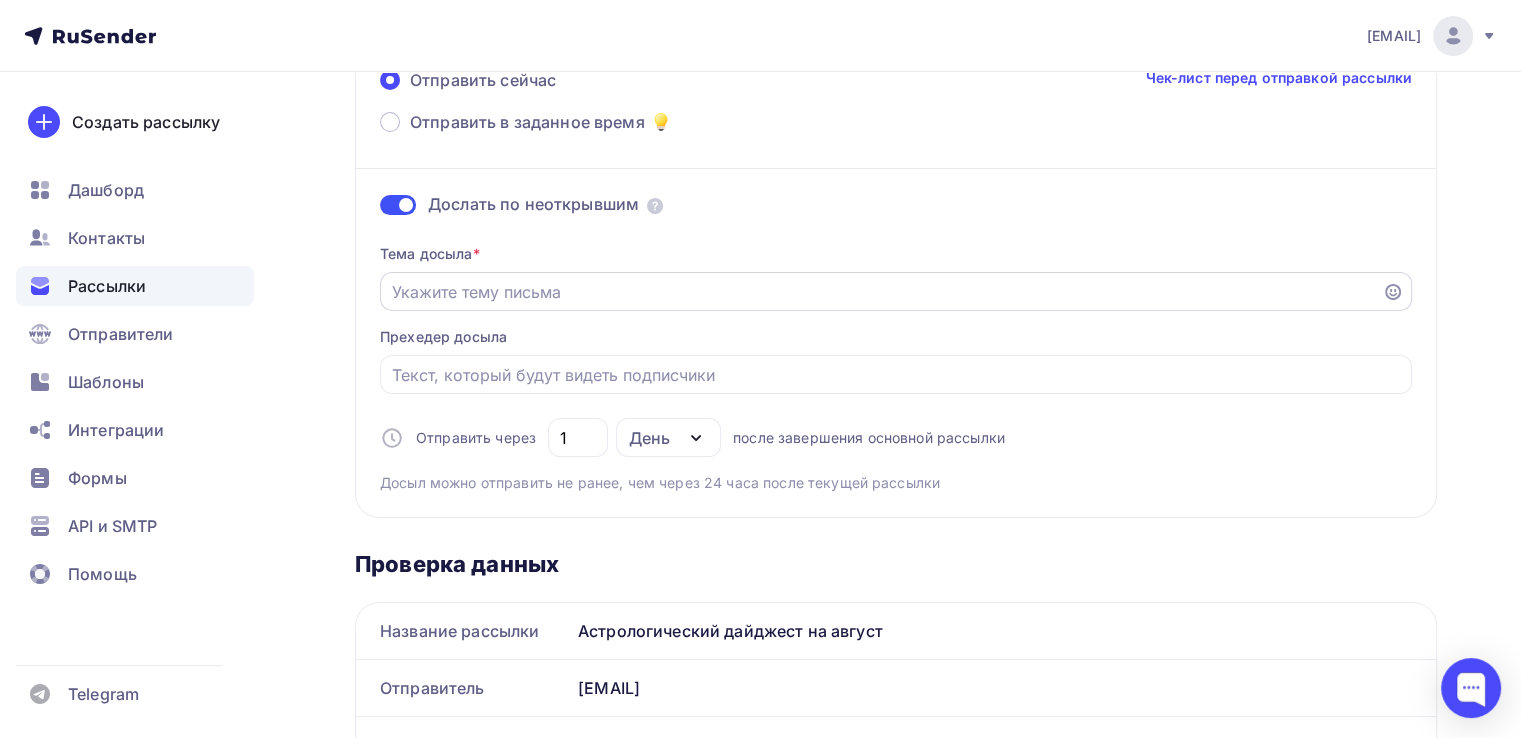 click on "Отправить в заданное время" at bounding box center (881, 292) 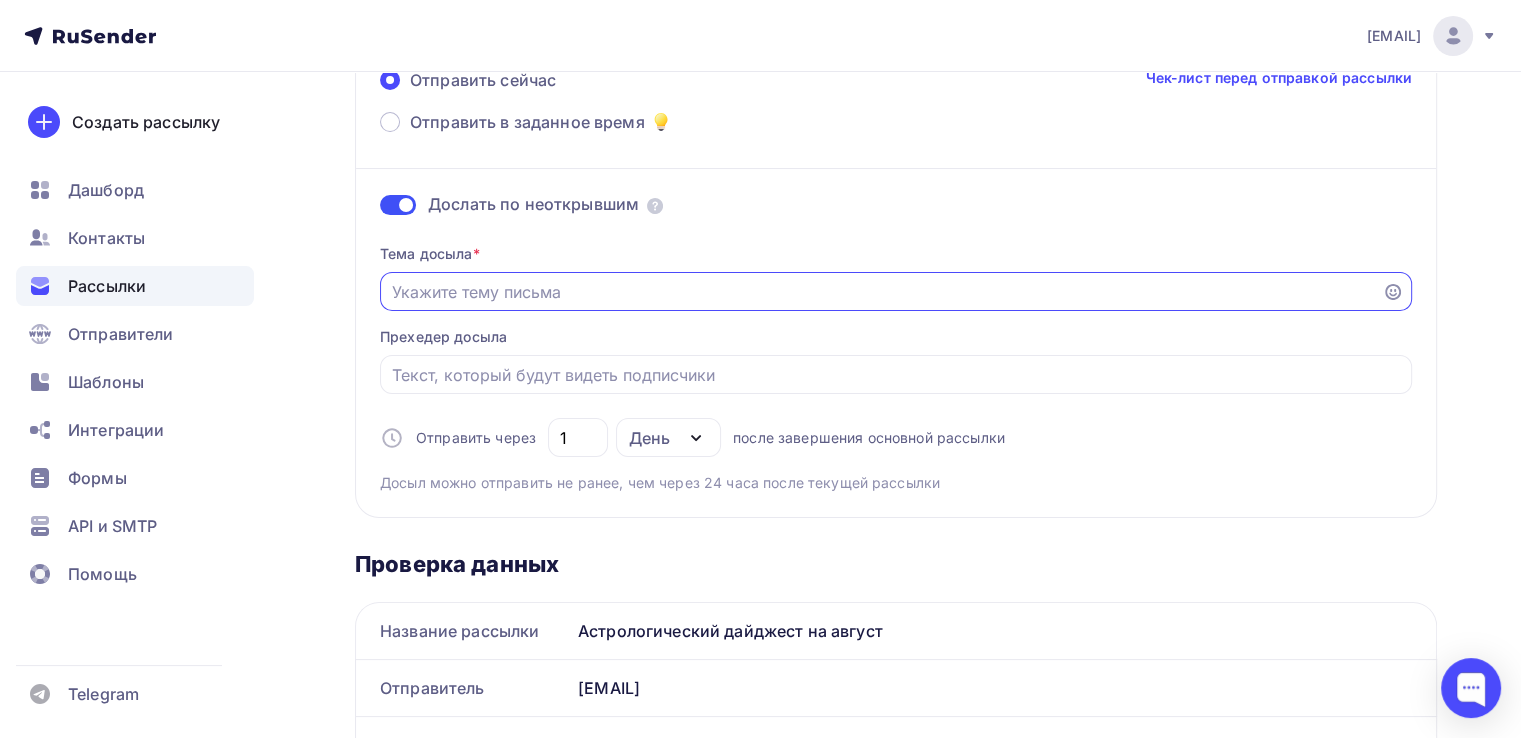 paste on "Новый выпуск астрологического дайджеста на месяц готов!" 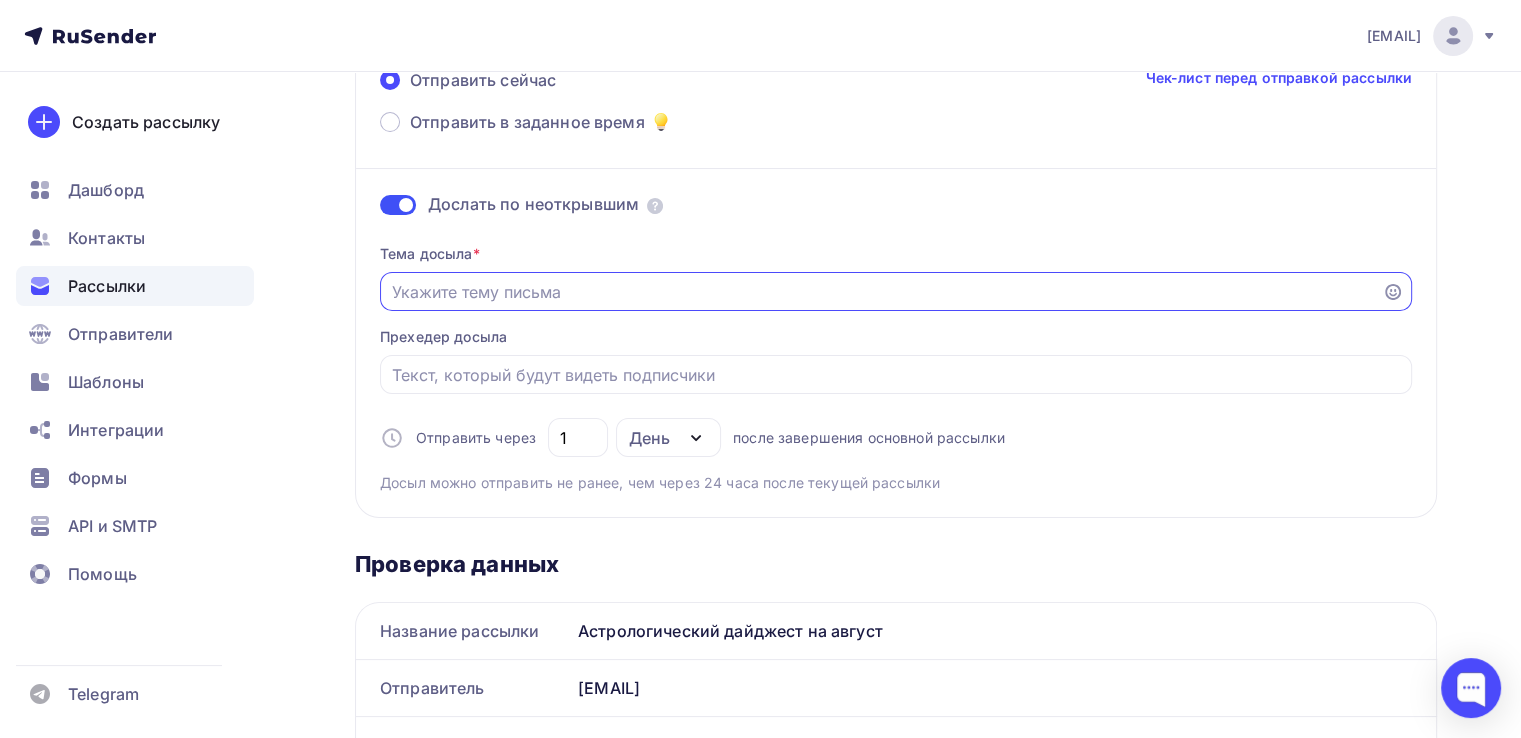 type on "Новый выпуск астрологического дайджеста на месяц готов!" 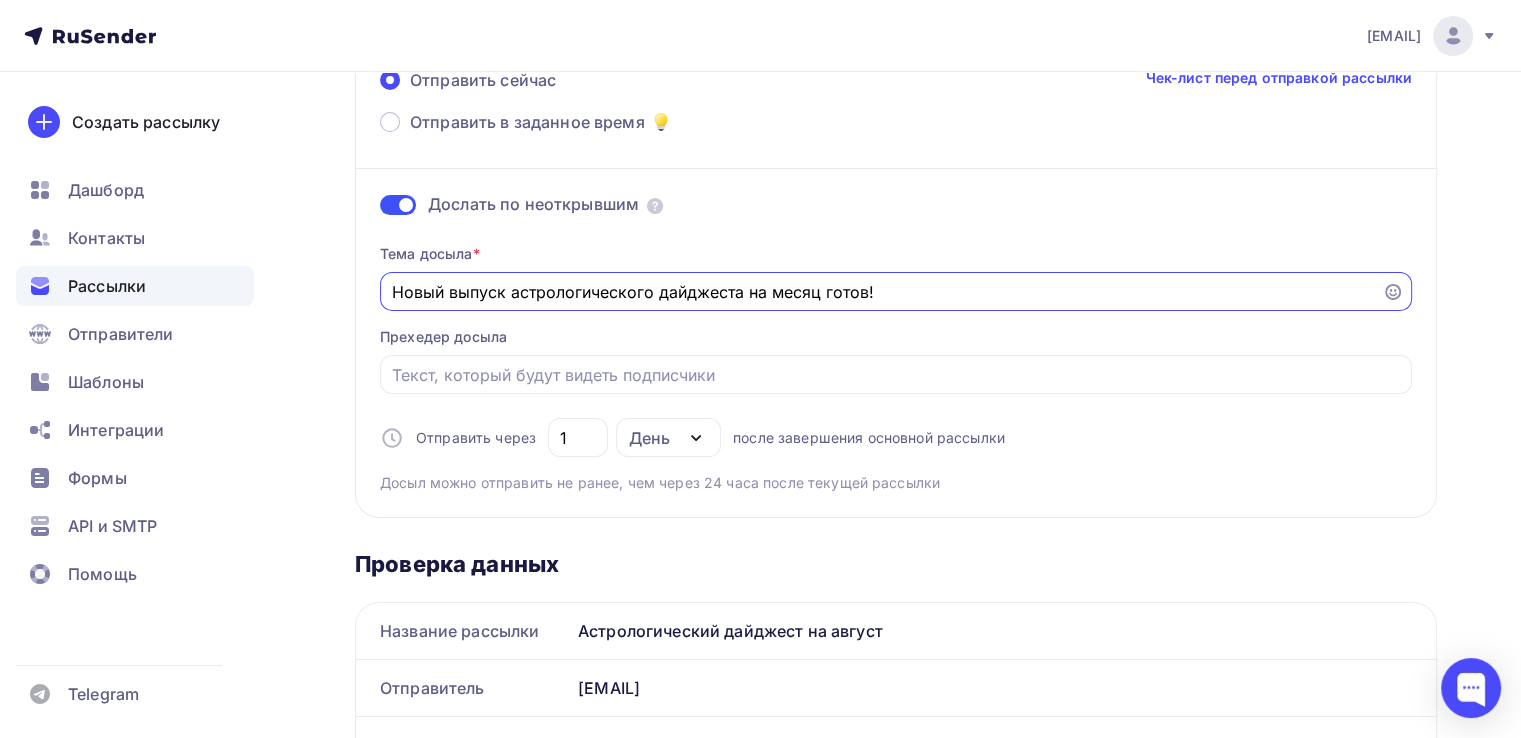 type 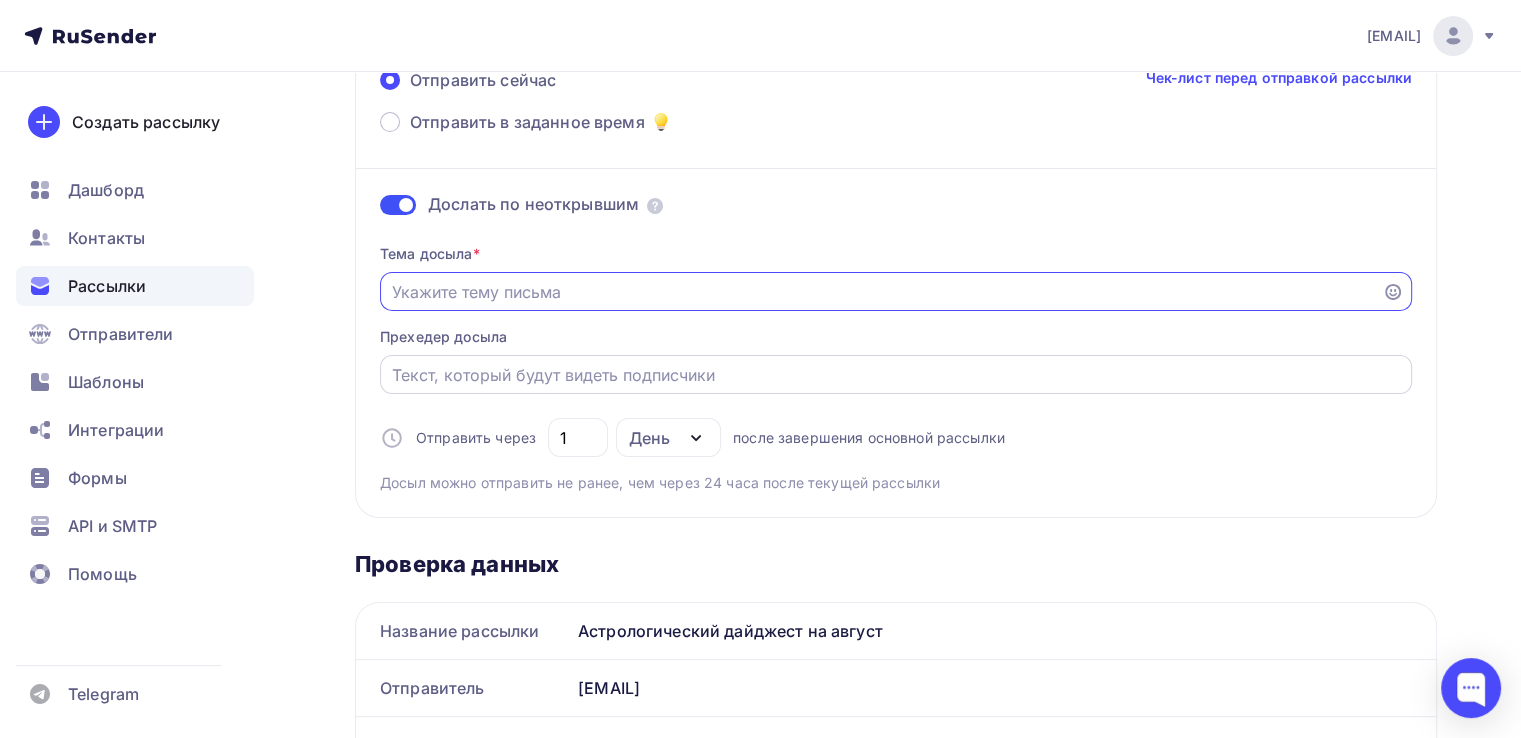 click on "Отправить в заданное время" at bounding box center (896, 375) 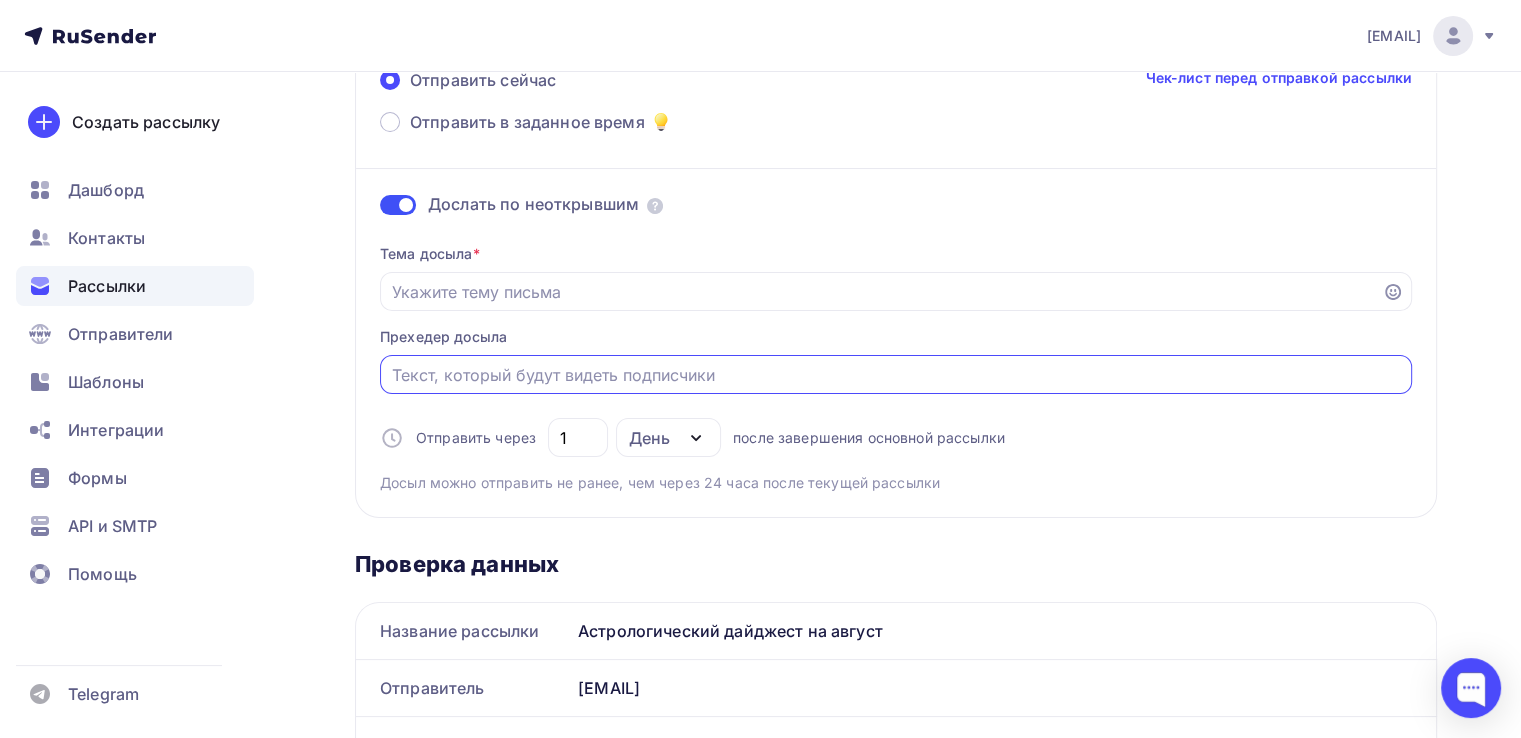 paste on "Новый выпуск астрологического дайджеста на месяц готов!" 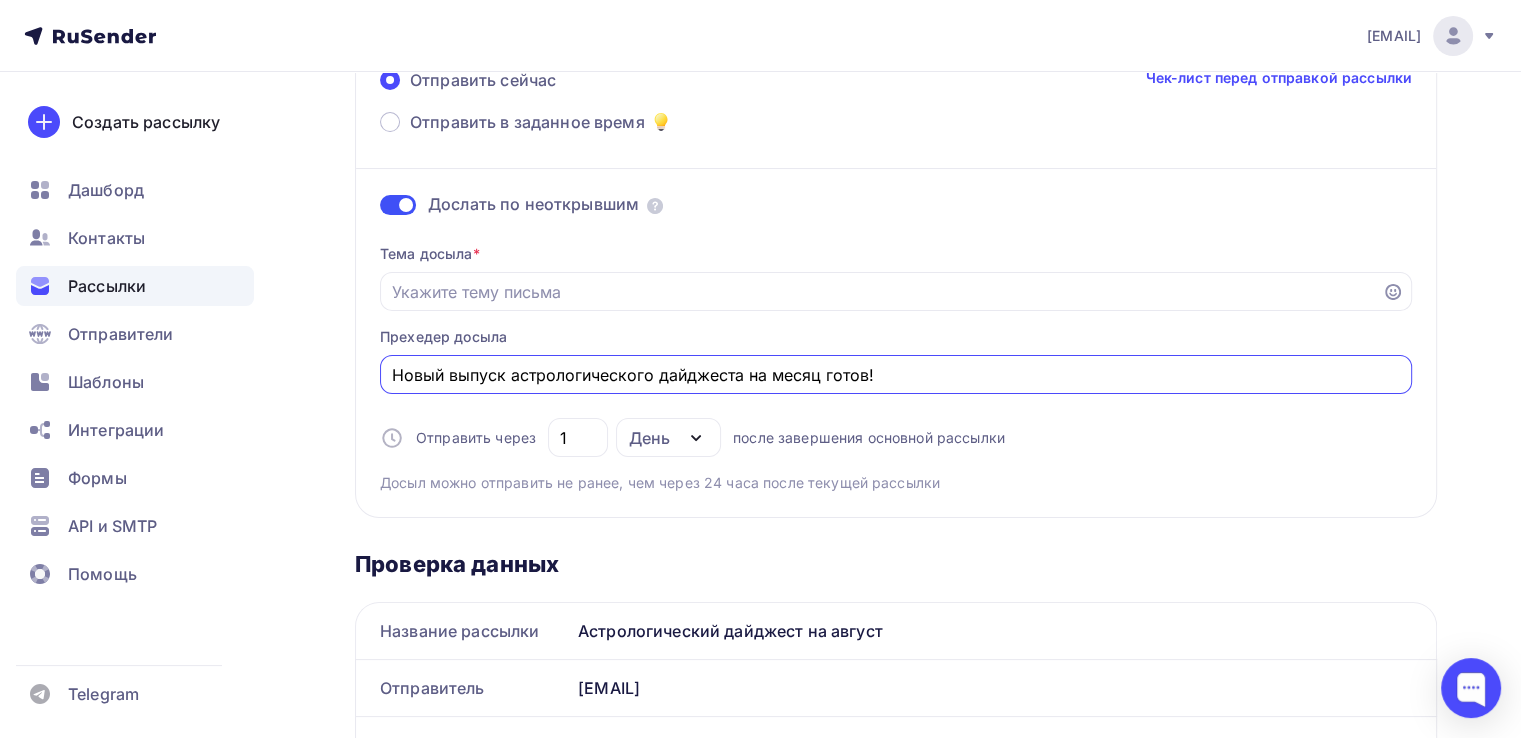 type on "Новый выпуск астрологического дайджеста на месяц готов!" 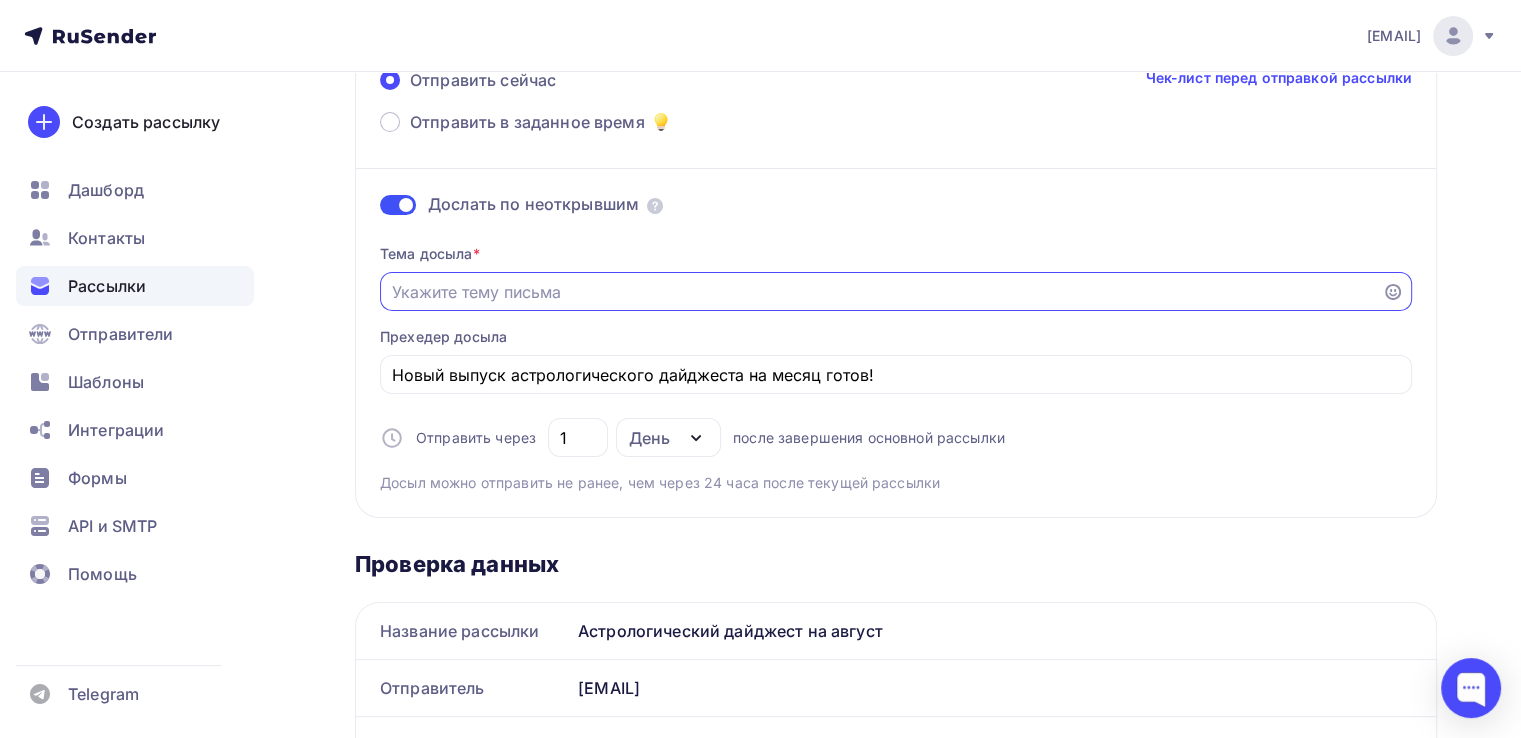 click on "Отправить в заданное время" at bounding box center (881, 292) 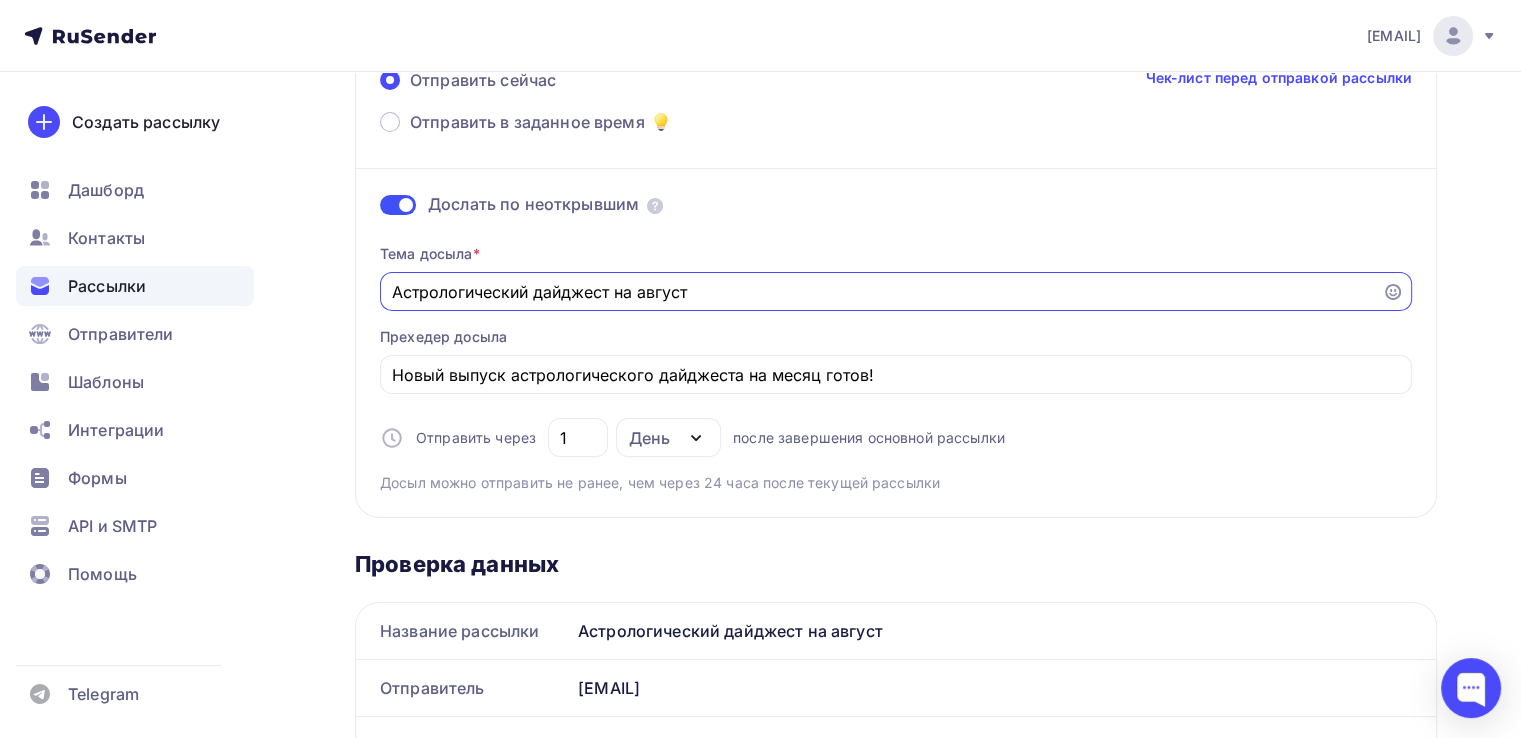type on "Астрологический дайджест на август" 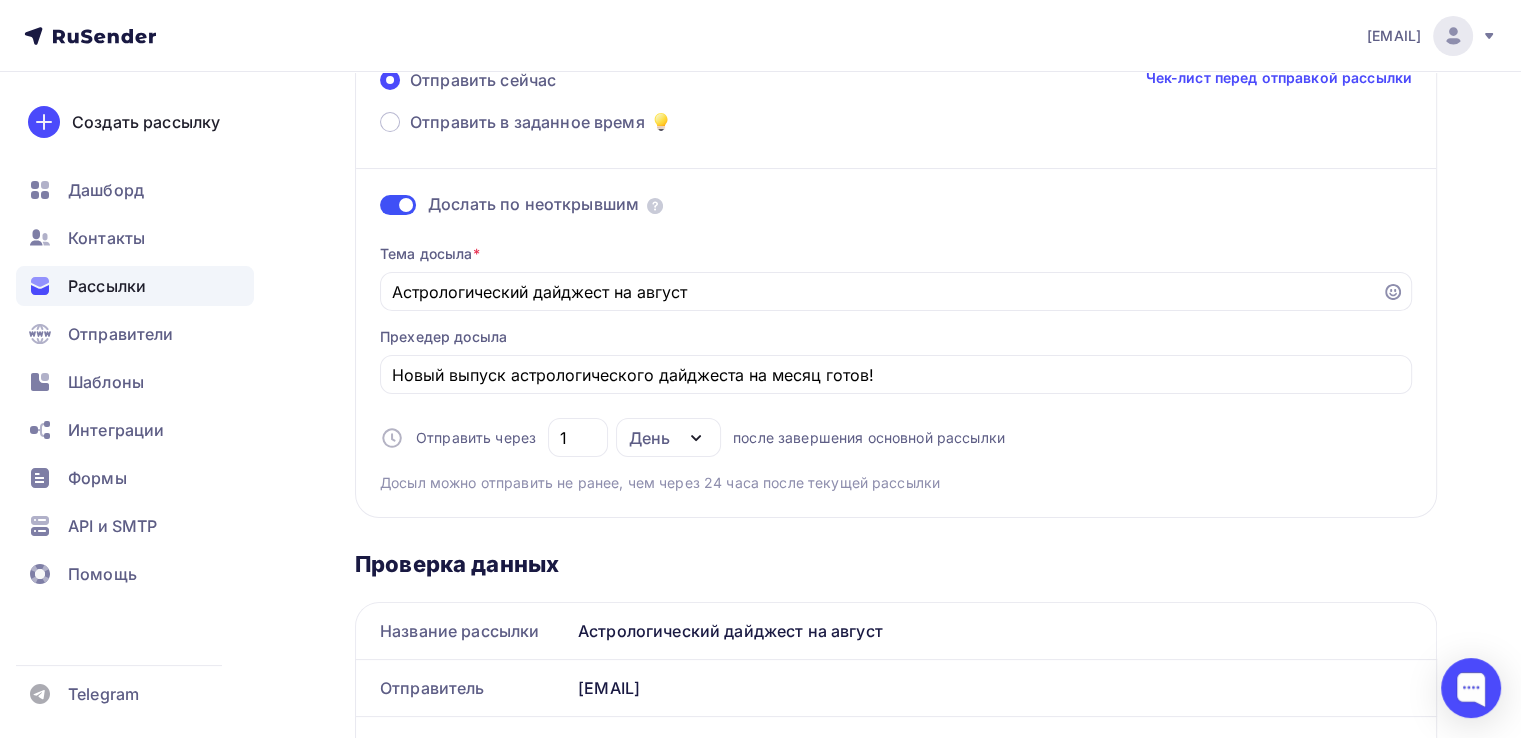 click on "Тема досыла  *     Астрологический дайджест на август           Прехедер досыла     Новый выпуск астрологического дайджеста на месяц готов!             Отправить через     [NUMBER]
День
День           Часы             после завершения основной рассылки   Досыл можно отправить не ранее, чем через [NUMBER] часа после текущей
рассылки" at bounding box center (896, 360) 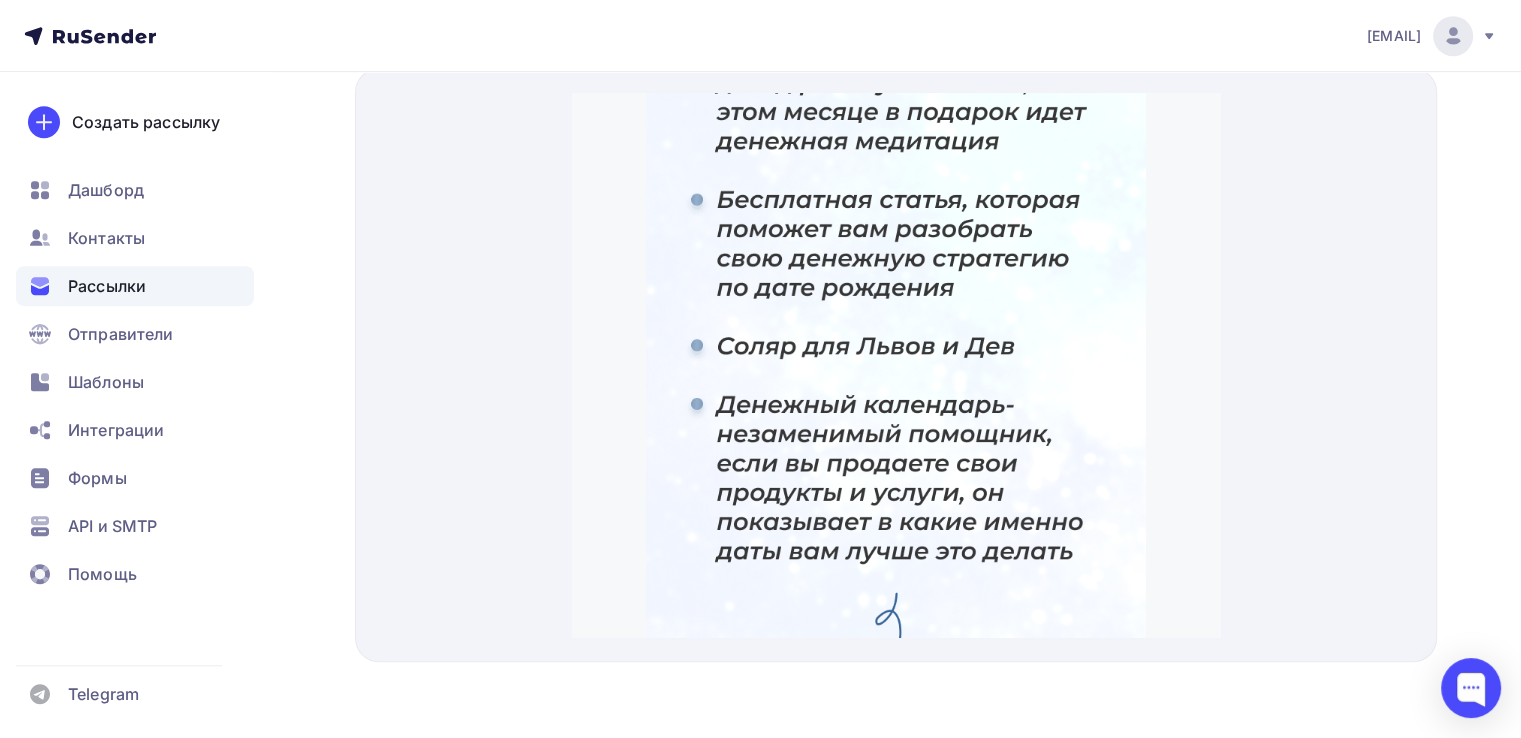scroll, scrollTop: 1224, scrollLeft: 0, axis: vertical 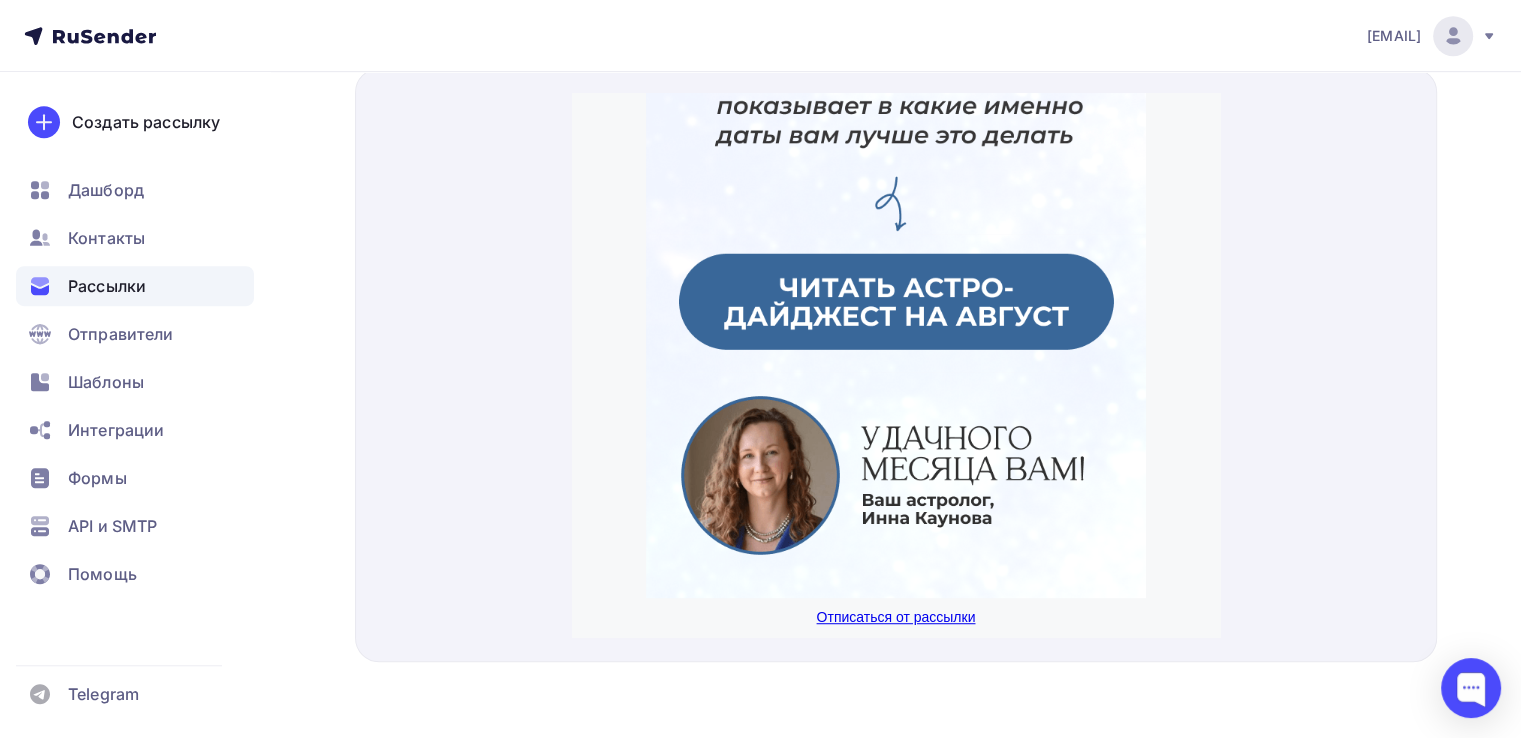 click at bounding box center (896, 279) 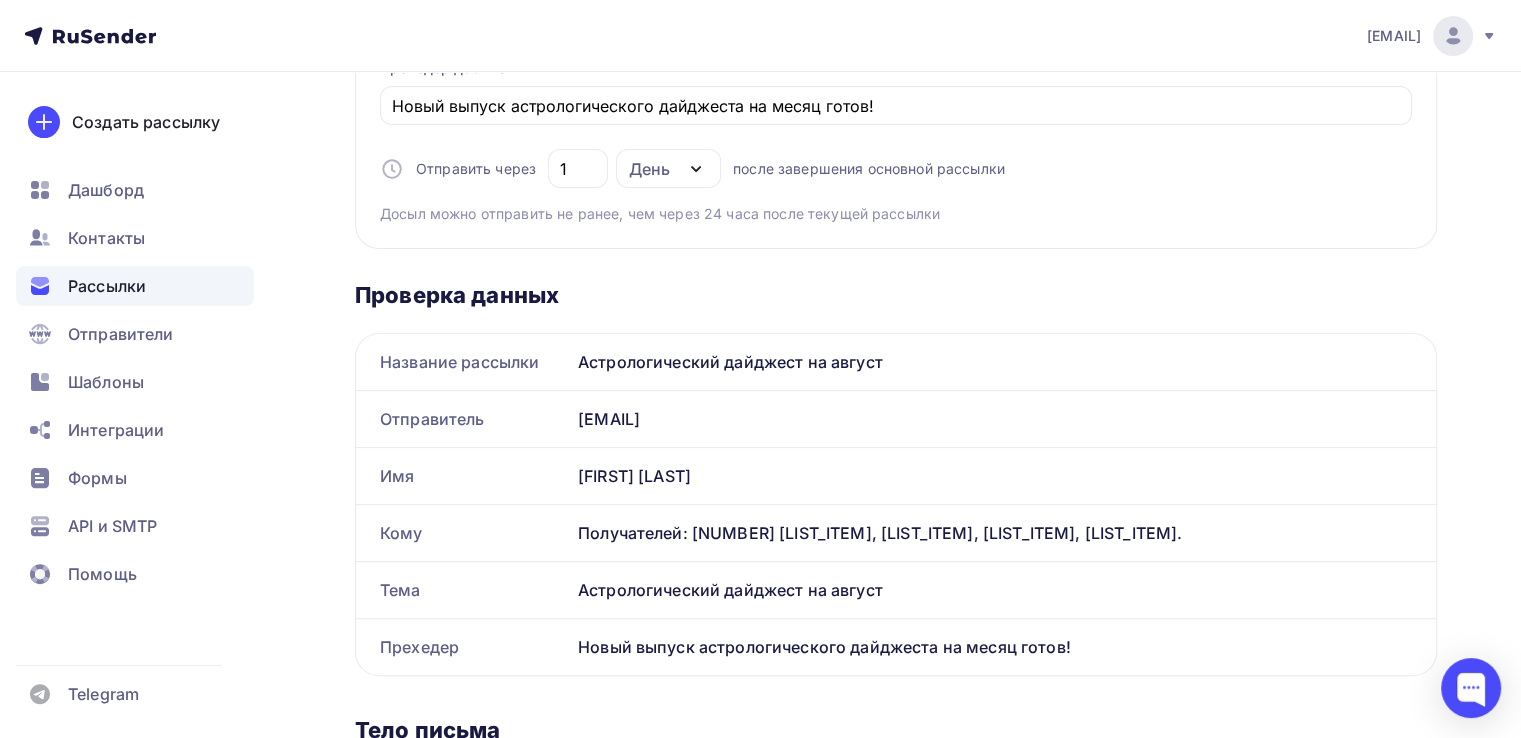 scroll, scrollTop: 0, scrollLeft: 0, axis: both 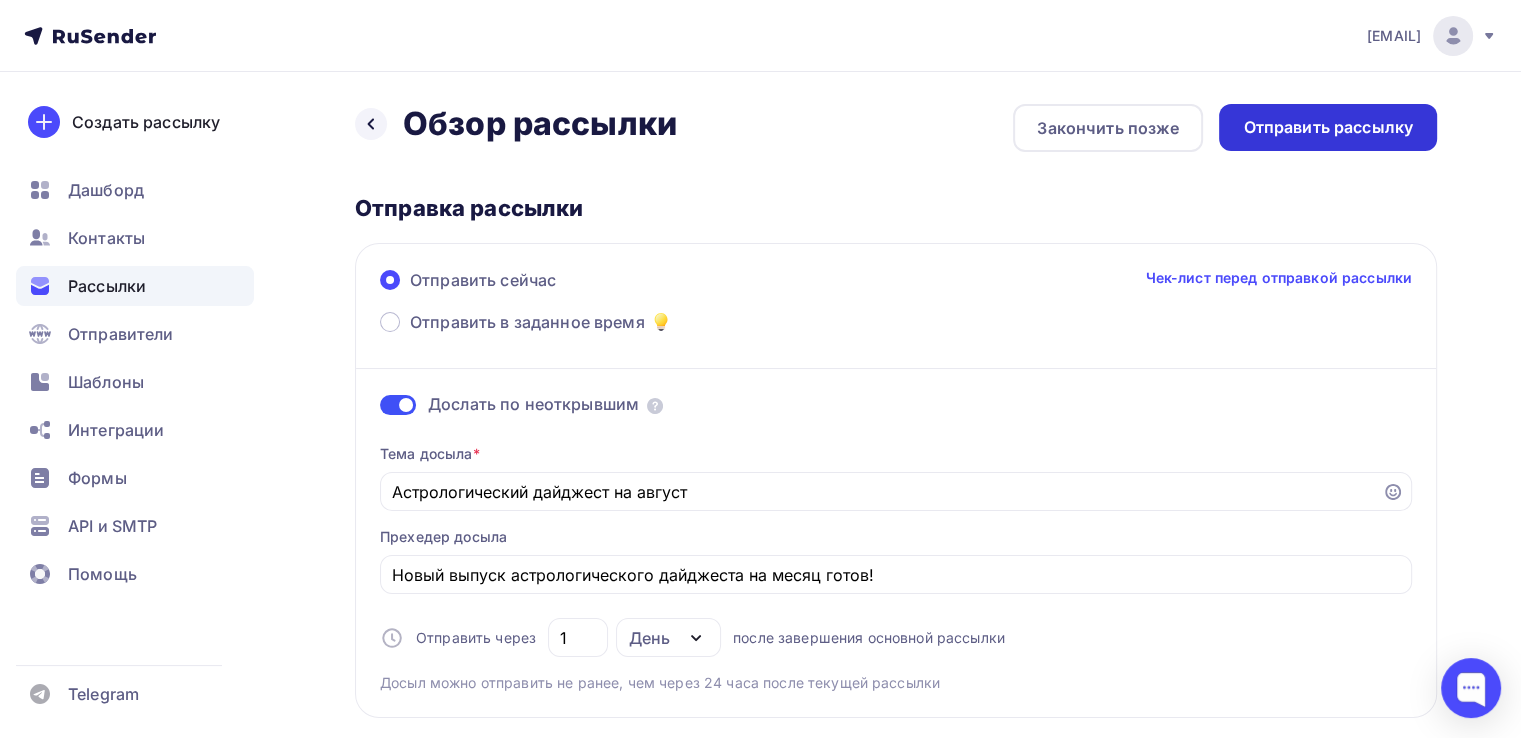 click on "Отправить рассылку" at bounding box center (1328, 127) 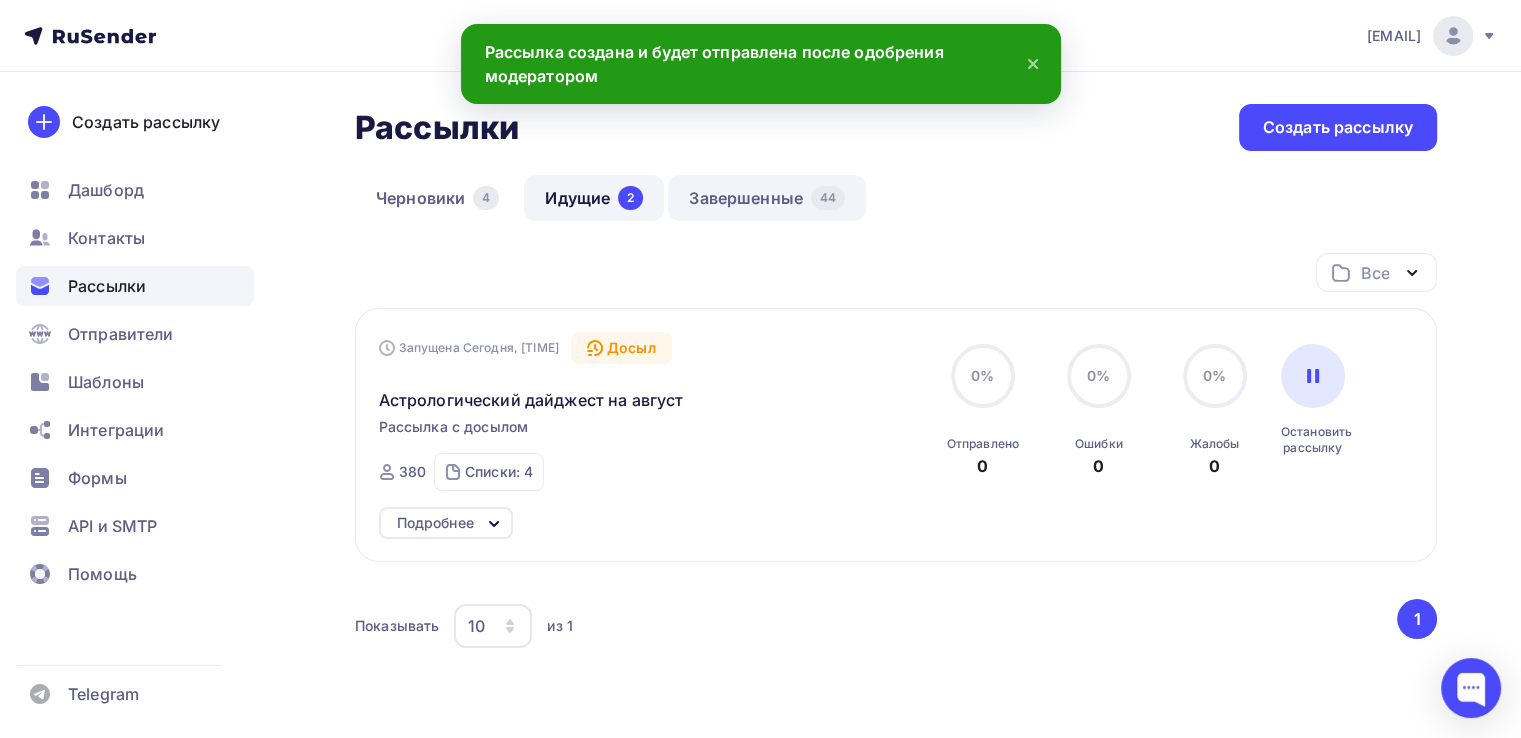 click on "Завершенные
44" at bounding box center [767, 198] 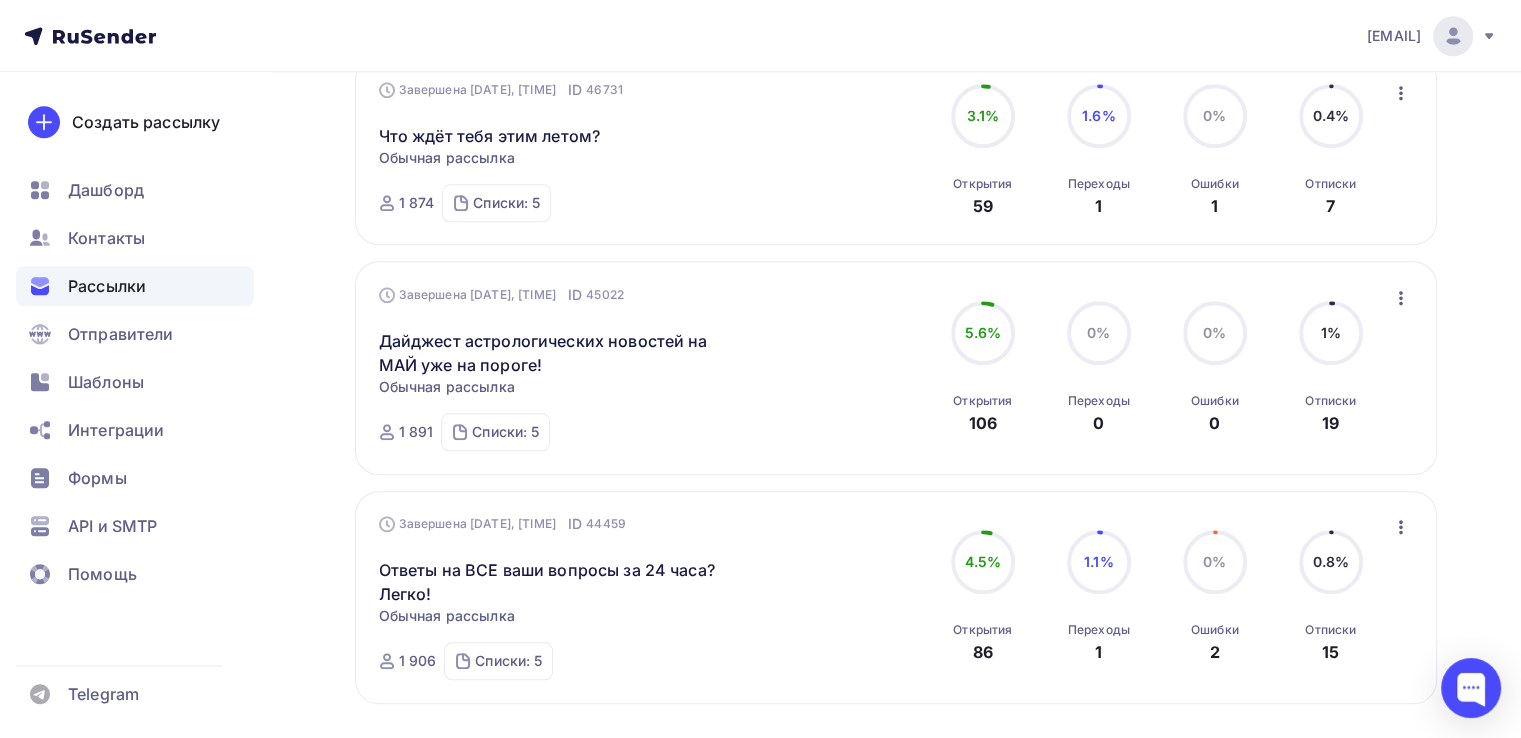 scroll, scrollTop: 2278, scrollLeft: 0, axis: vertical 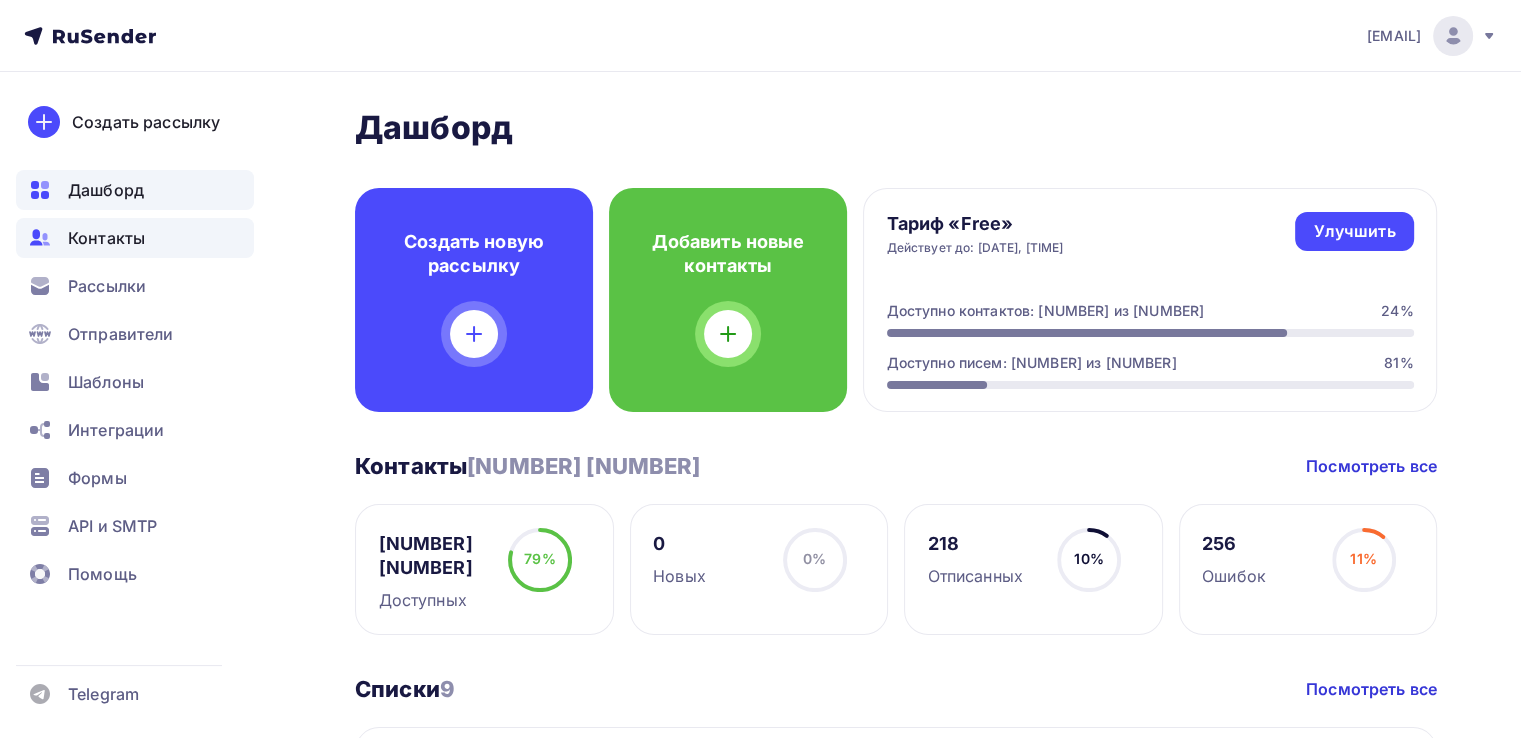 click on "Контакты" at bounding box center [106, 238] 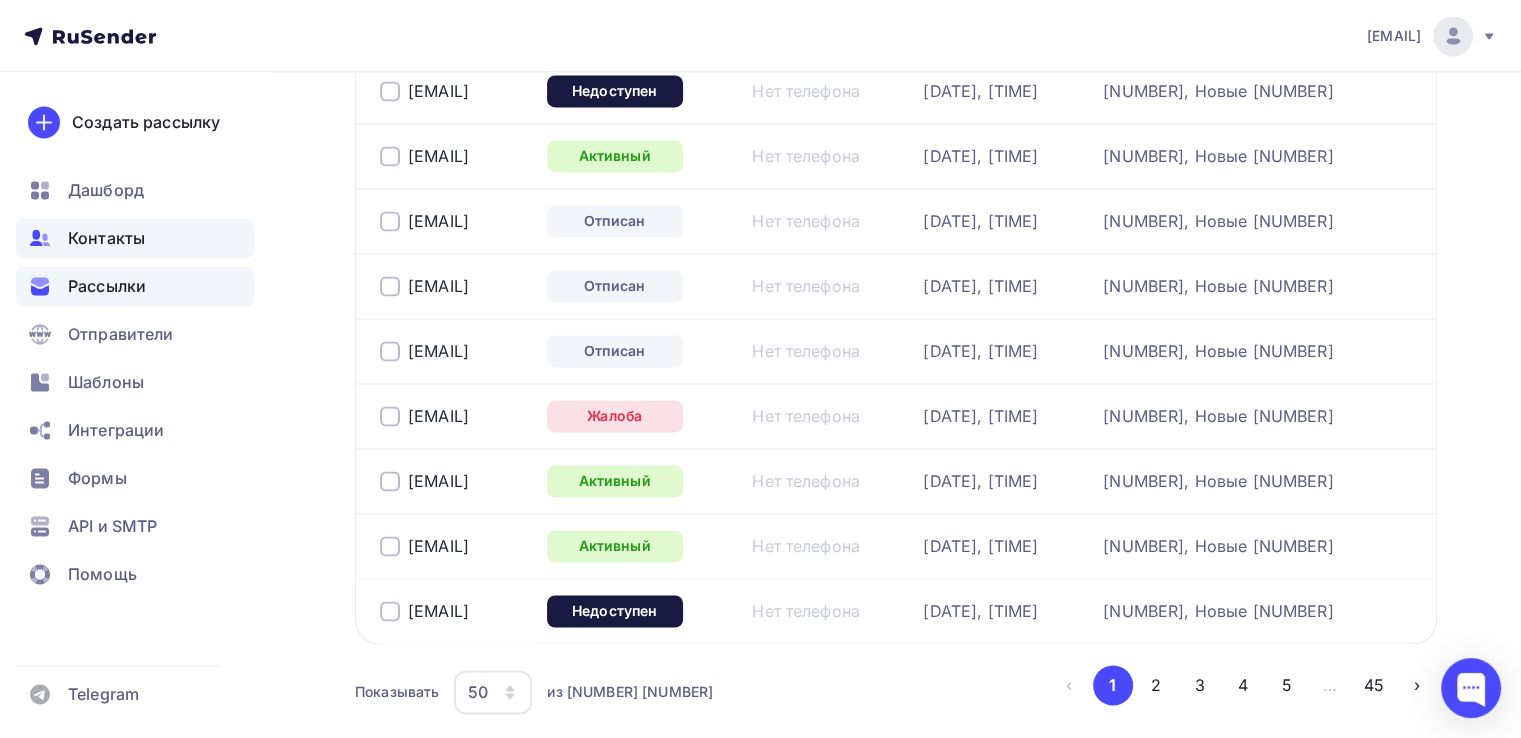 scroll, scrollTop: 2982, scrollLeft: 0, axis: vertical 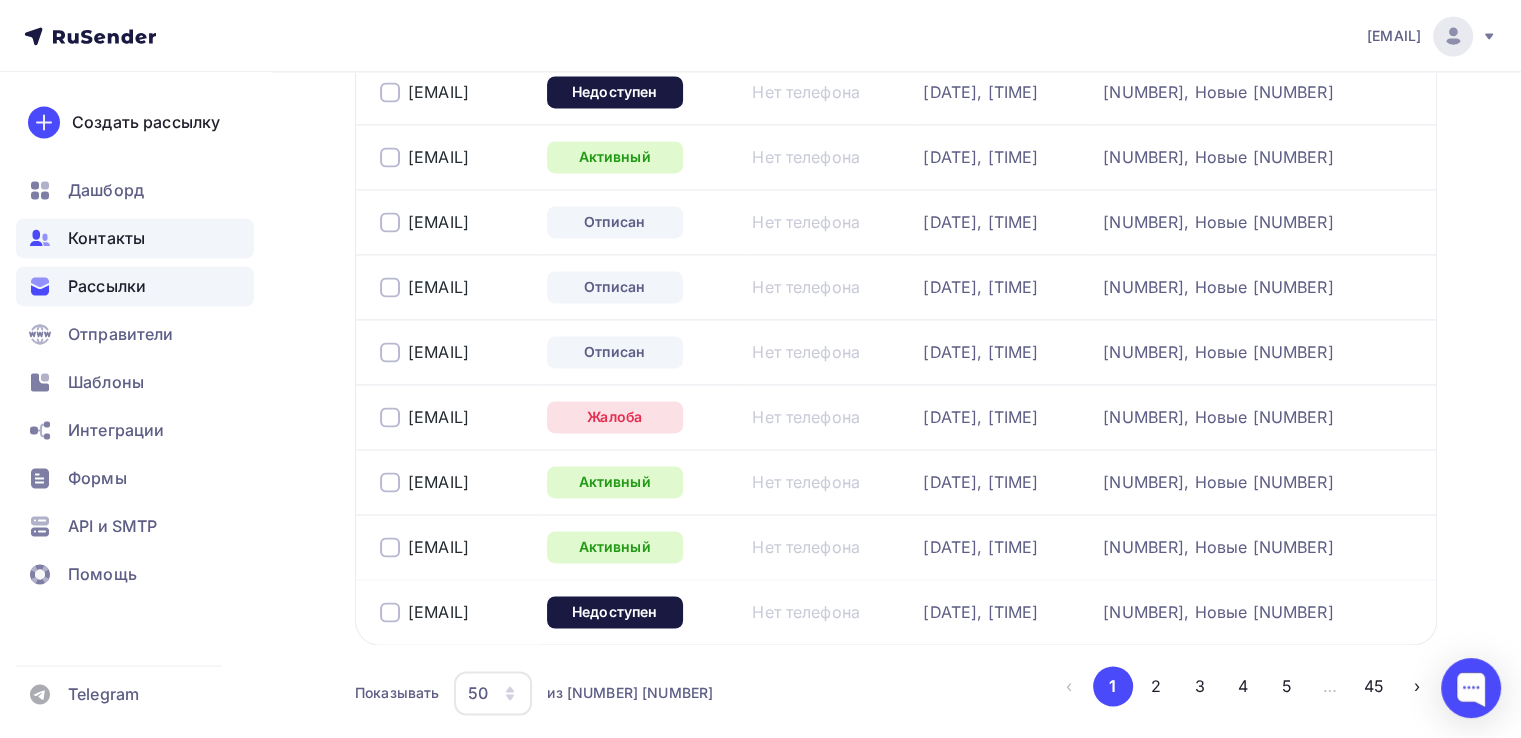 click on "Рассылки" at bounding box center (135, 286) 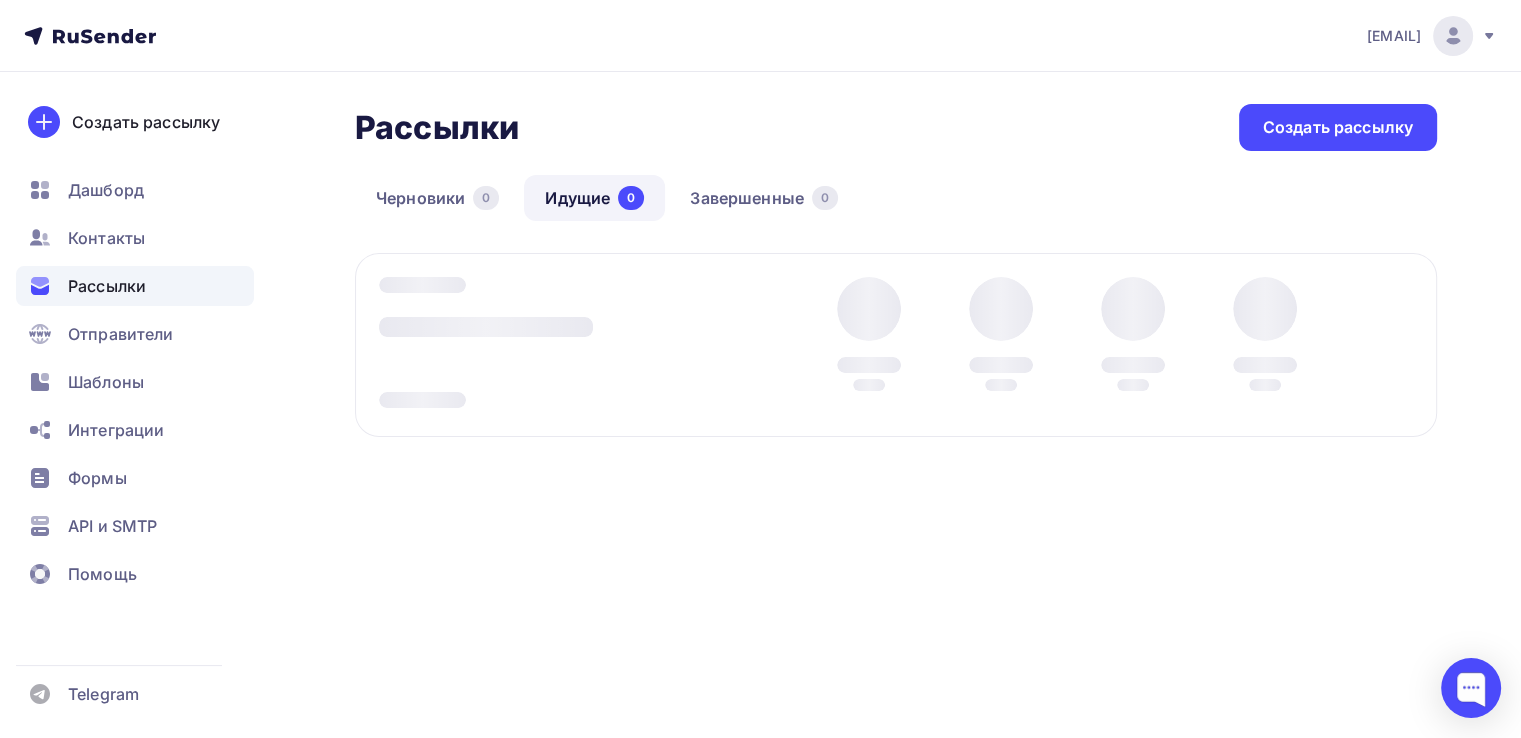scroll, scrollTop: 0, scrollLeft: 0, axis: both 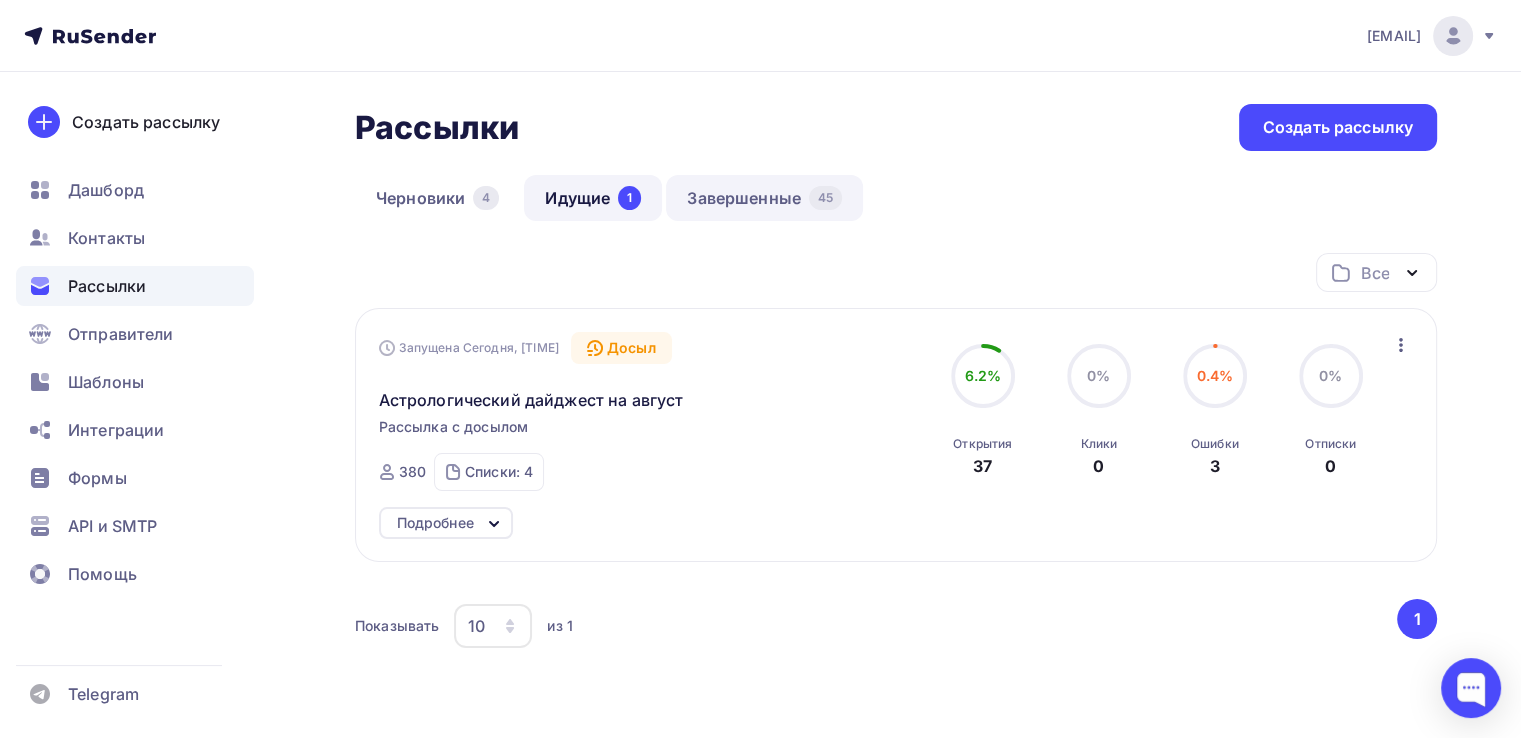 click on "Завершенные
45" at bounding box center [764, 198] 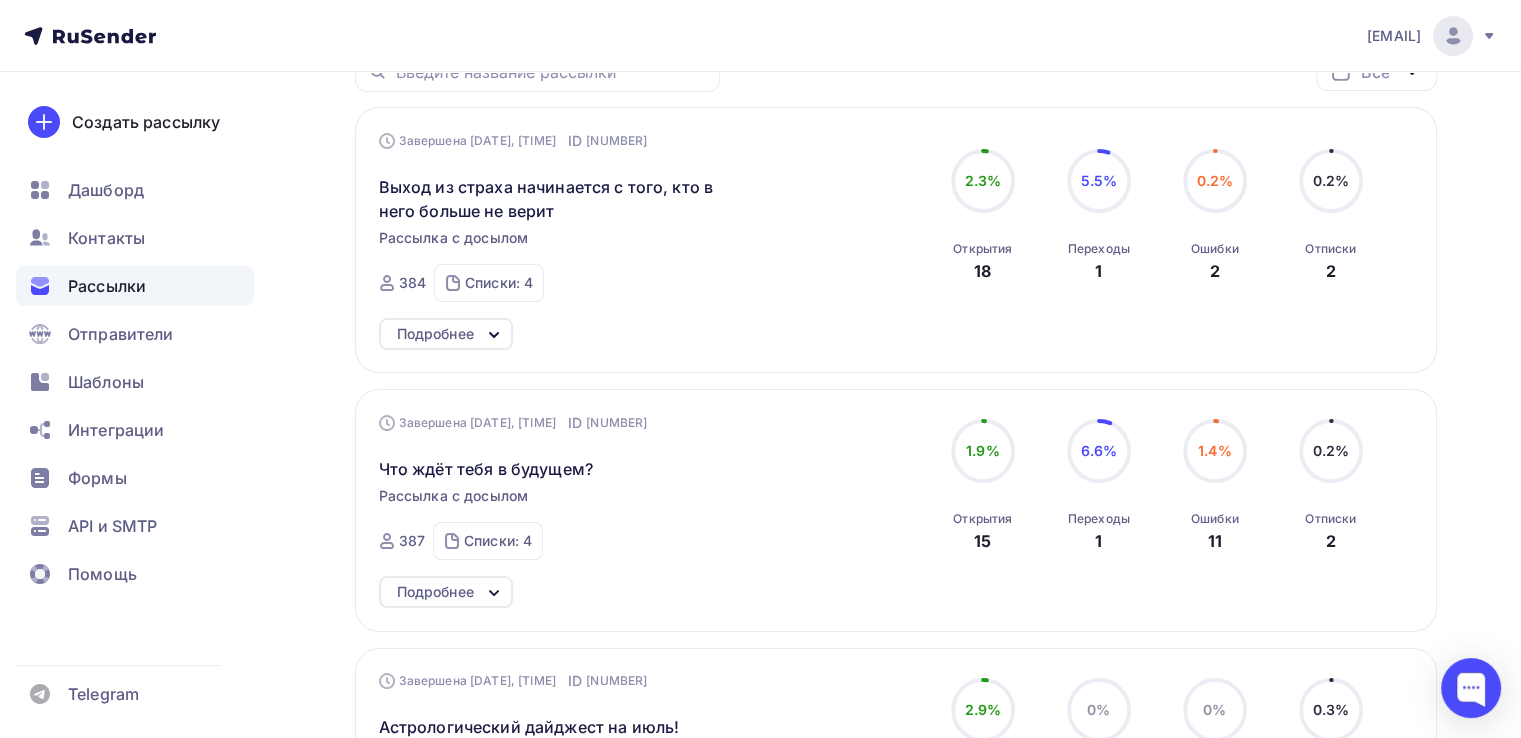 scroll, scrollTop: 100, scrollLeft: 0, axis: vertical 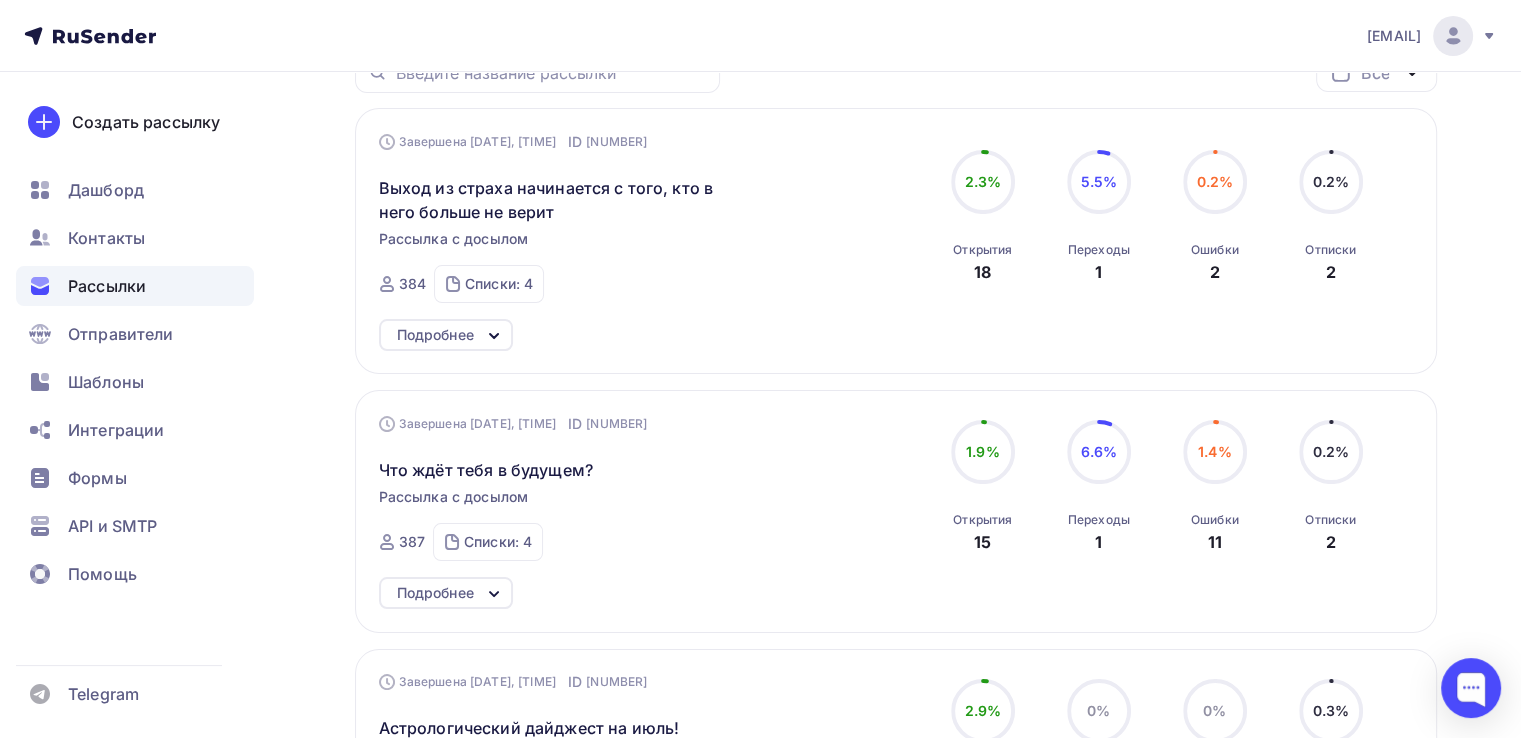 click on "Подробнее" at bounding box center (446, 335) 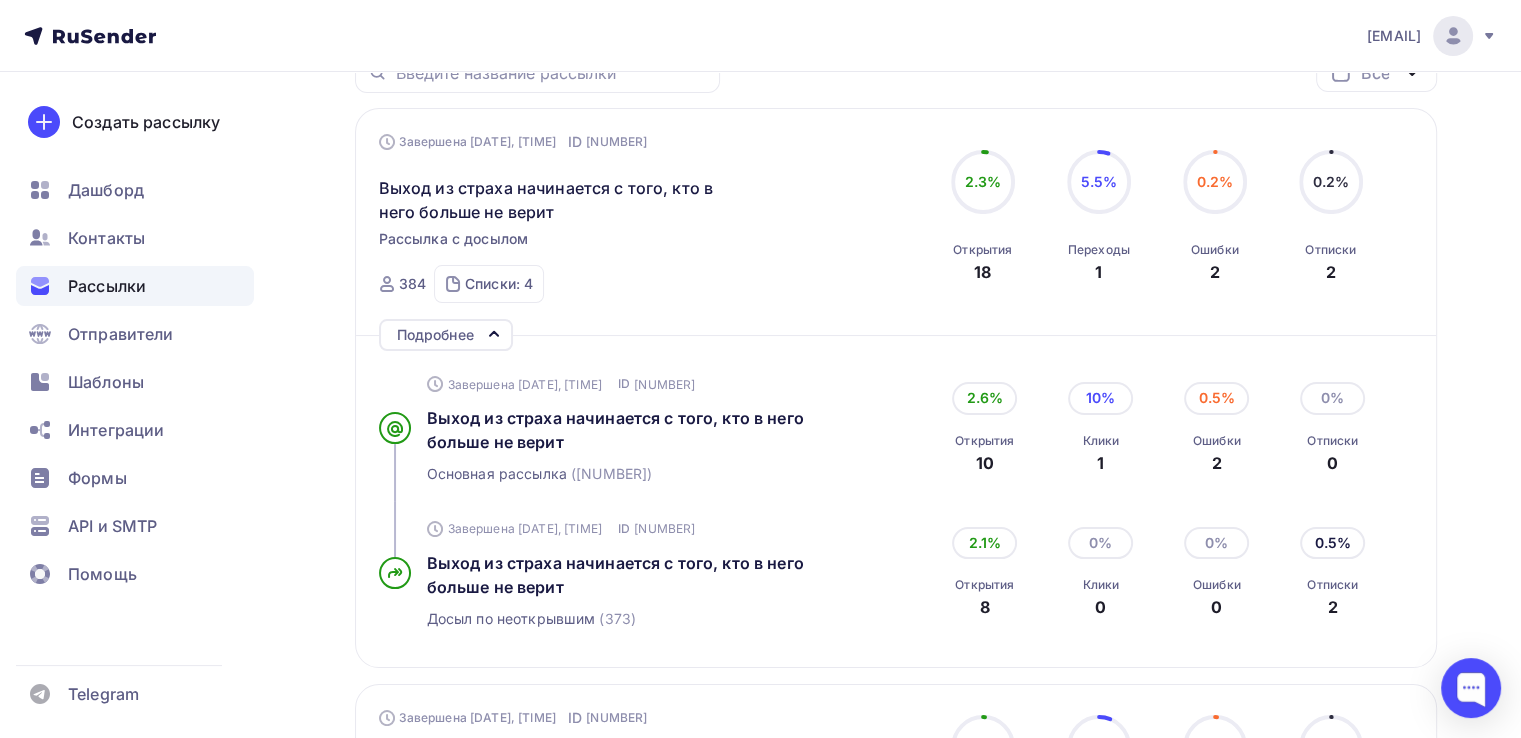 click 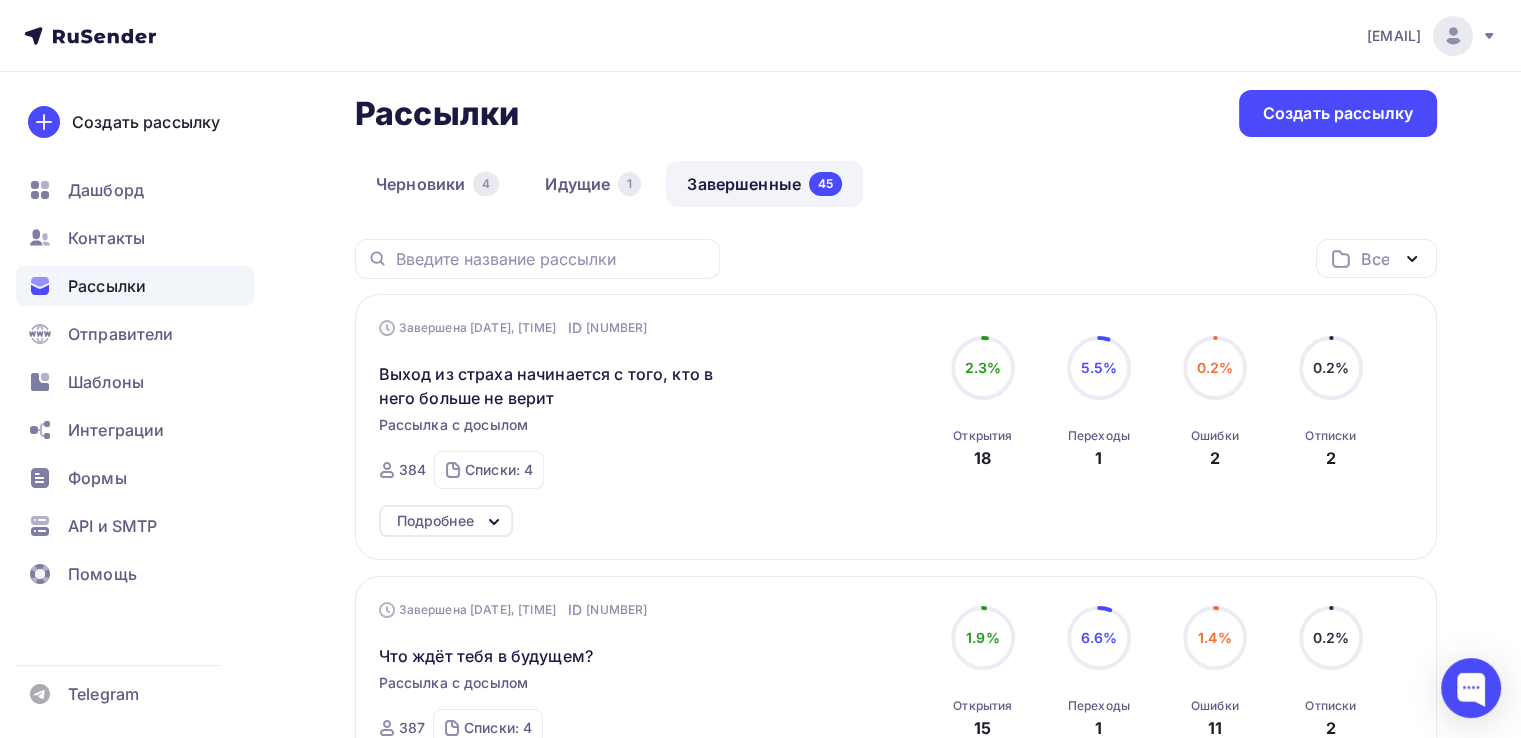 scroll, scrollTop: 0, scrollLeft: 0, axis: both 